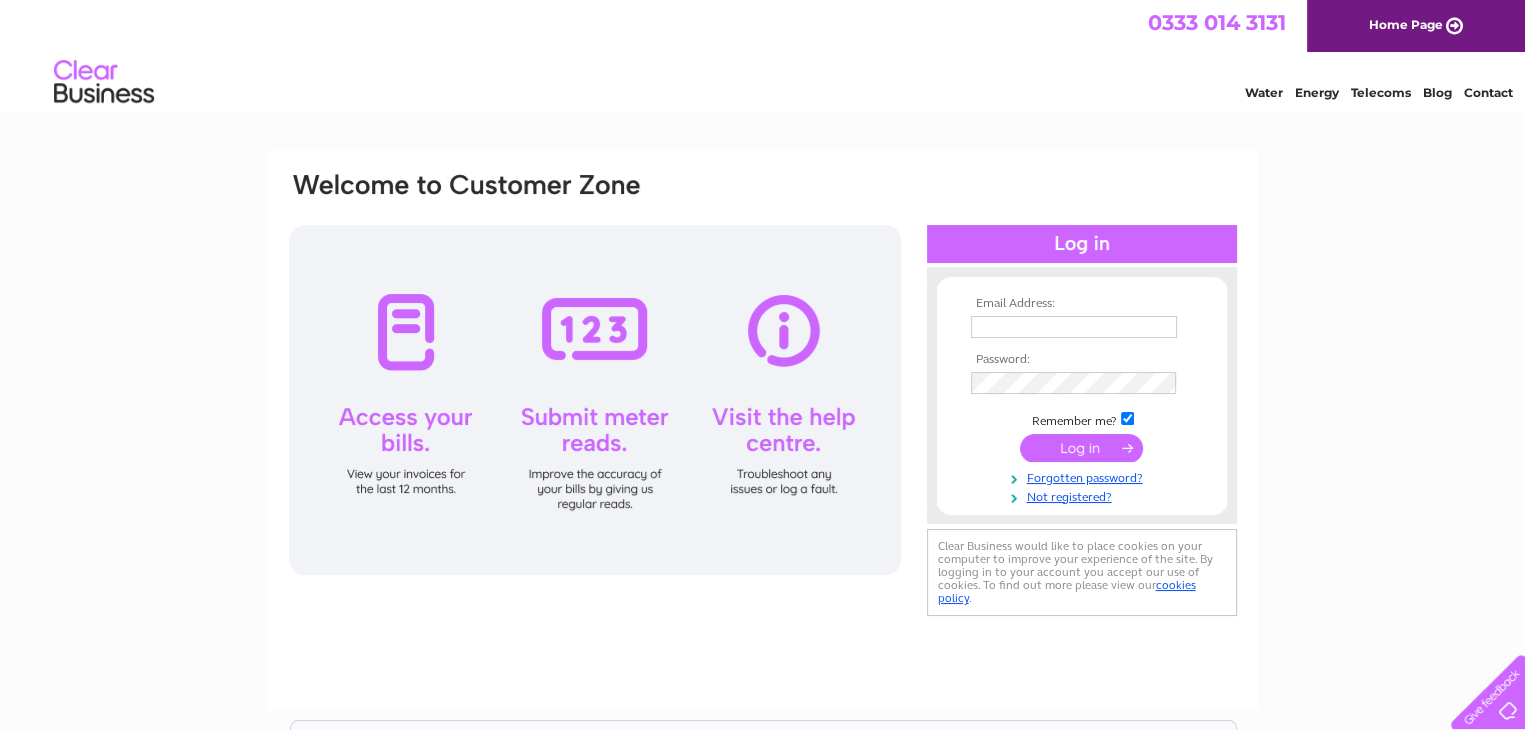 scroll, scrollTop: 0, scrollLeft: 0, axis: both 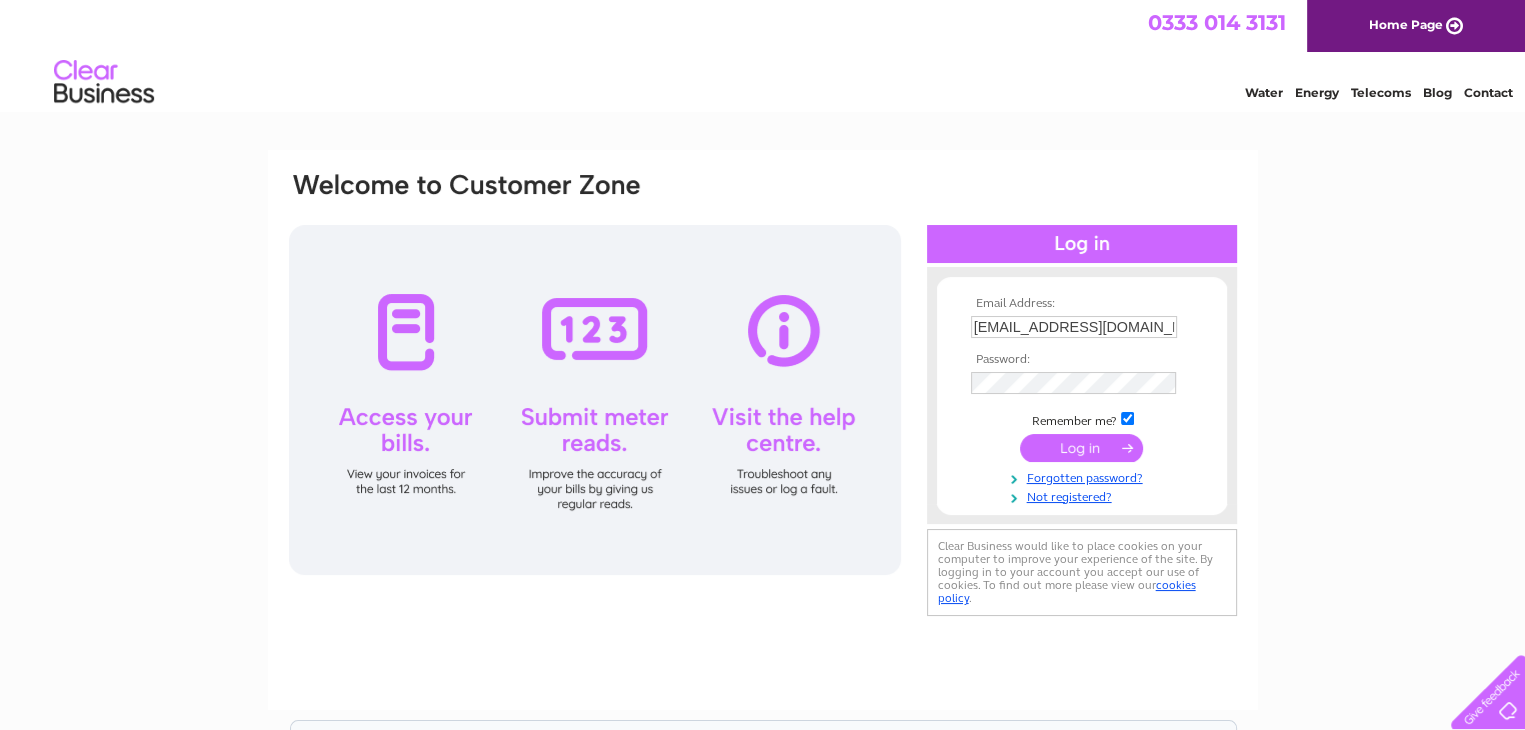 click at bounding box center [1081, 448] 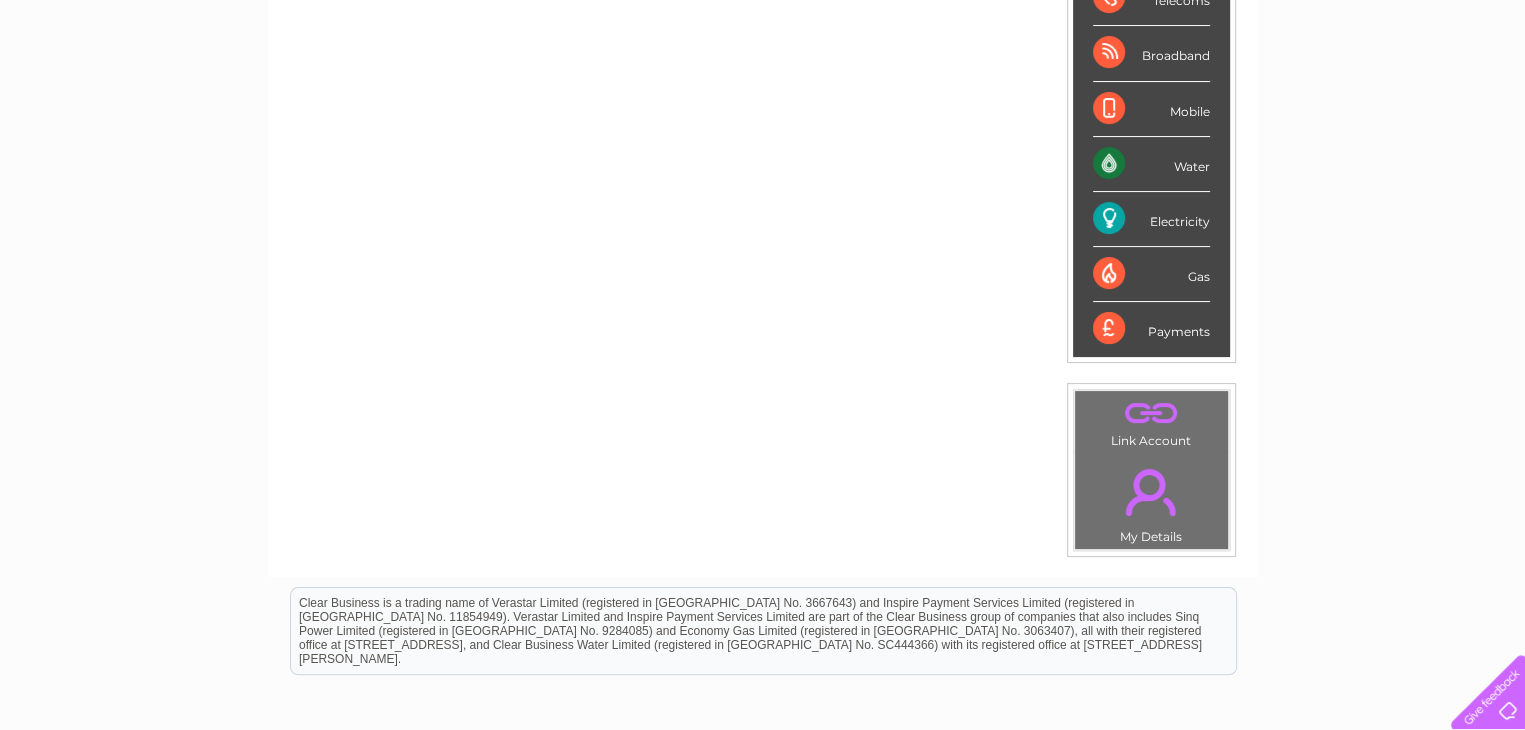 scroll, scrollTop: 354, scrollLeft: 0, axis: vertical 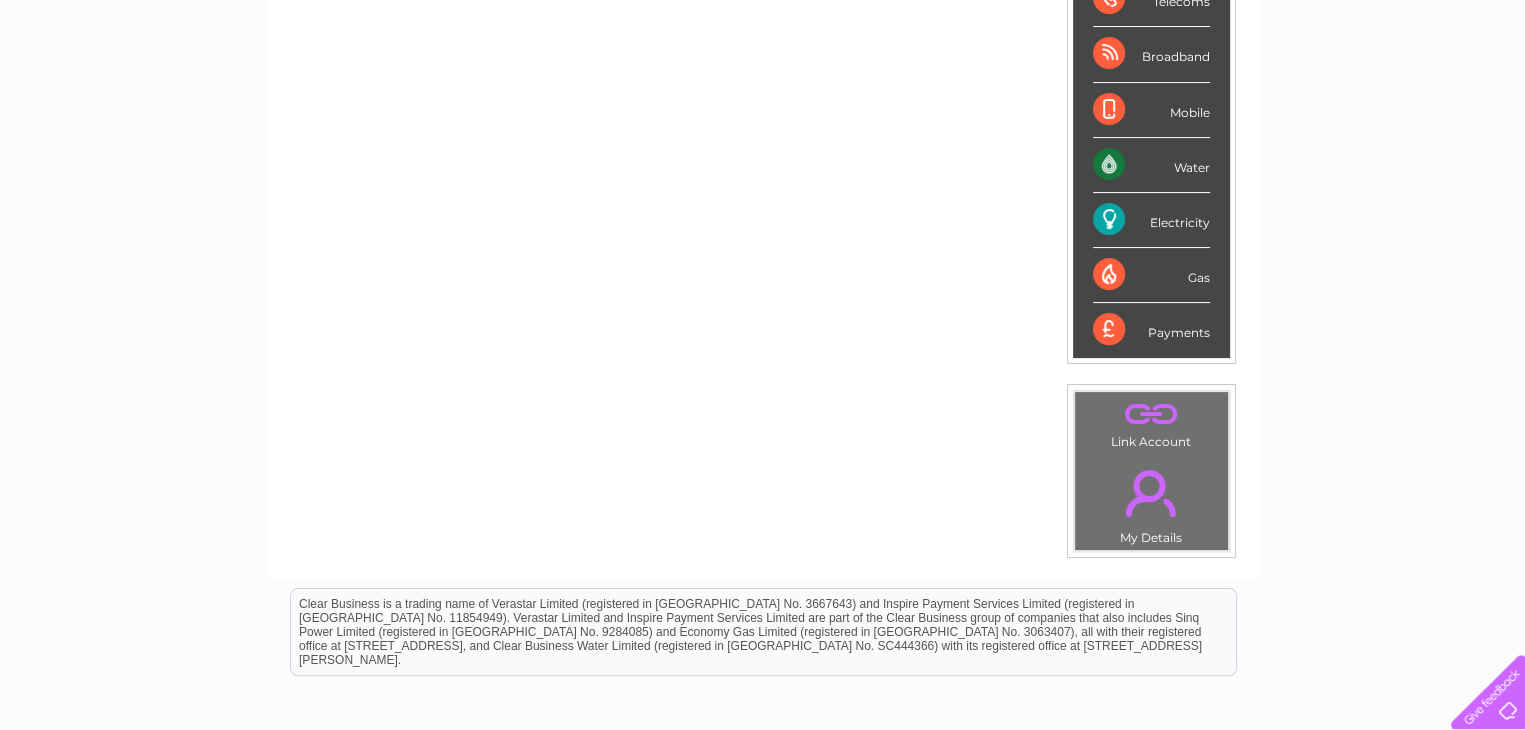 click on "Electricity" at bounding box center [1151, 220] 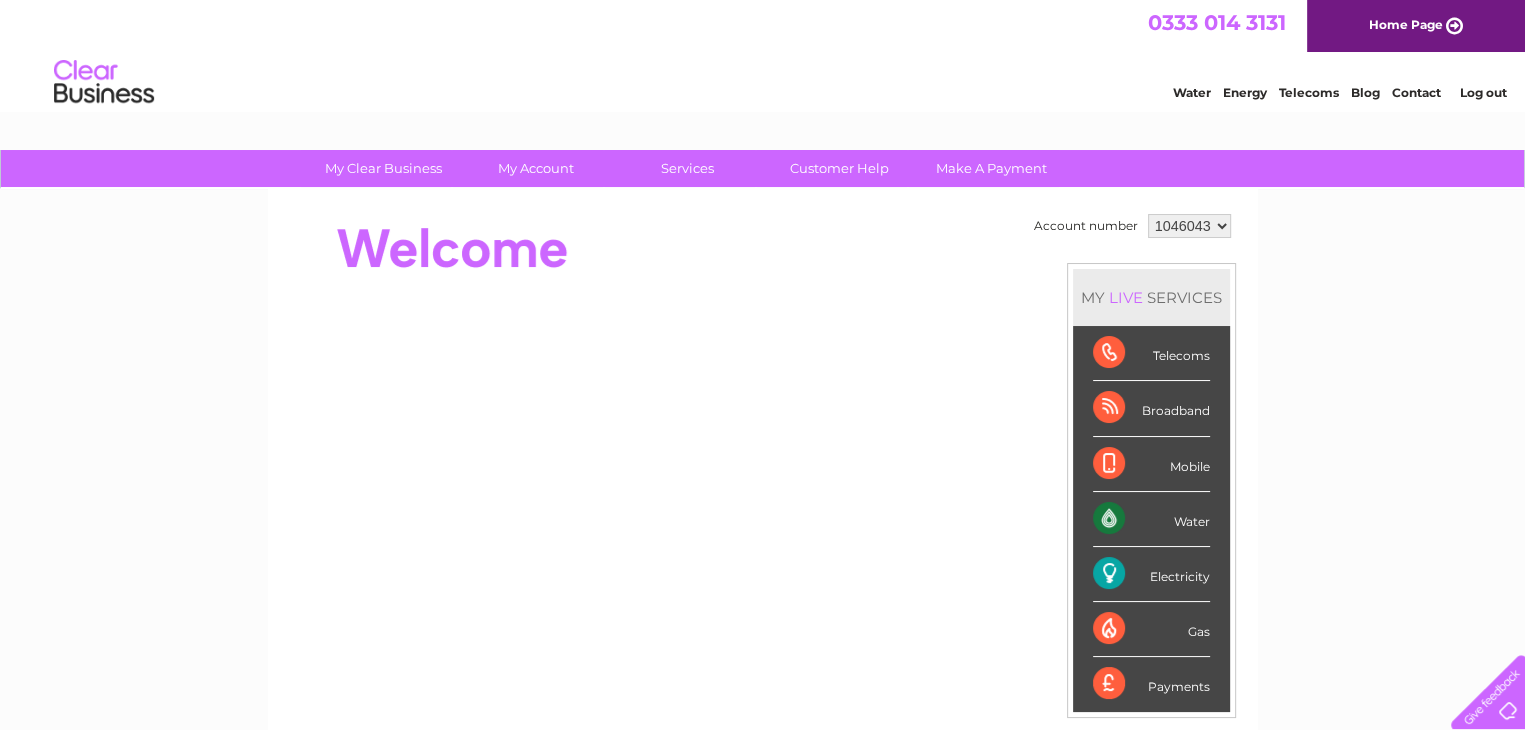 click on "Home Page" at bounding box center [1416, 26] 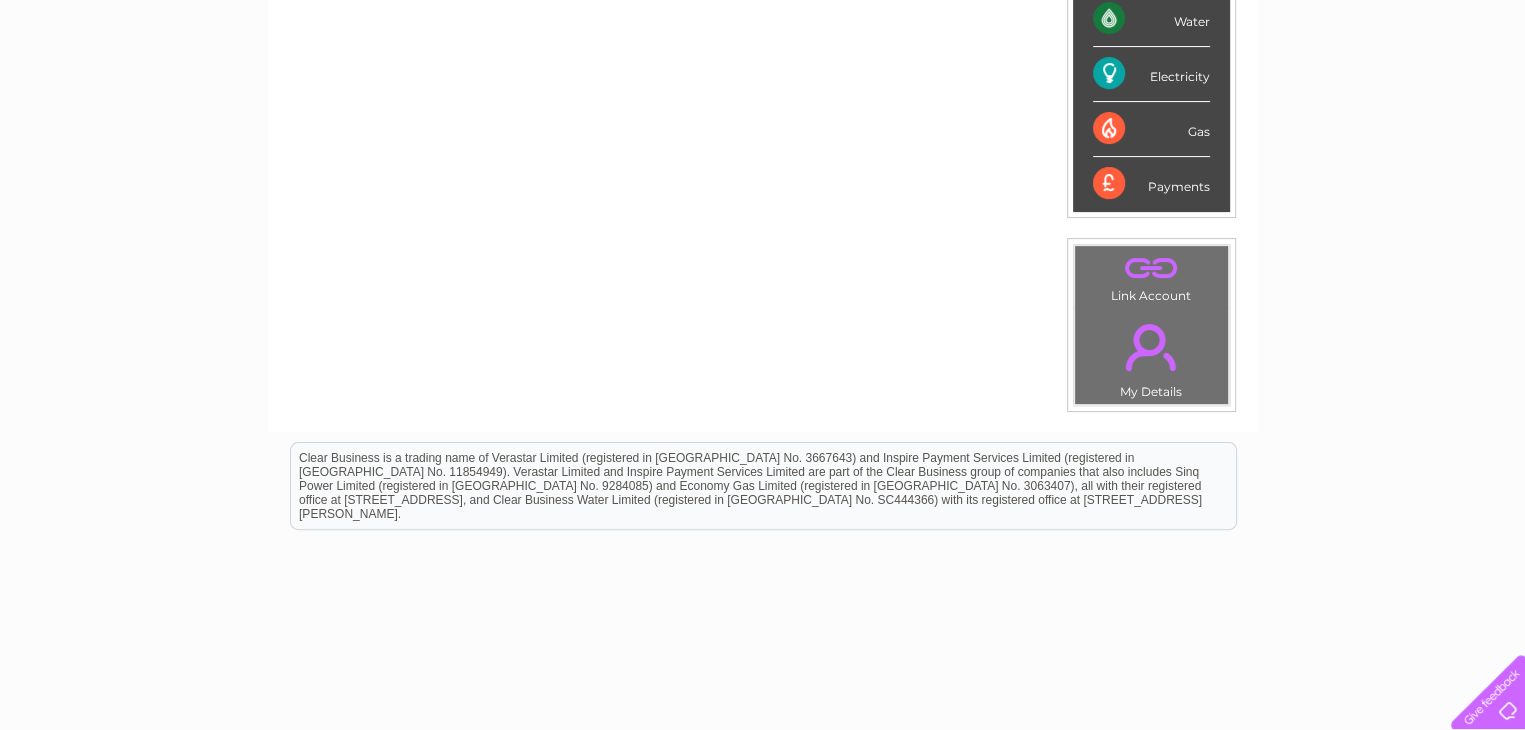 scroll, scrollTop: 0, scrollLeft: 0, axis: both 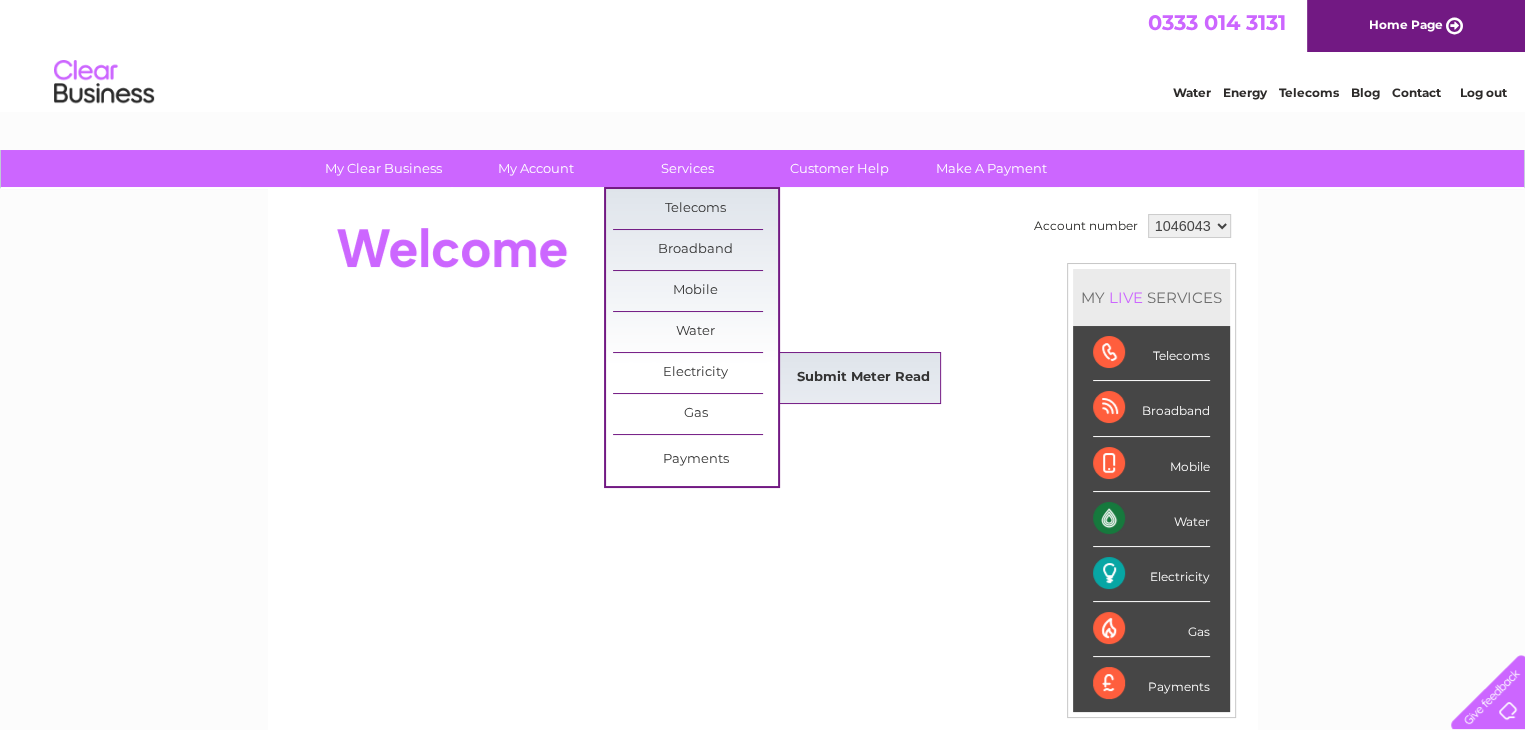 click on "Submit Meter Read" at bounding box center (863, 378) 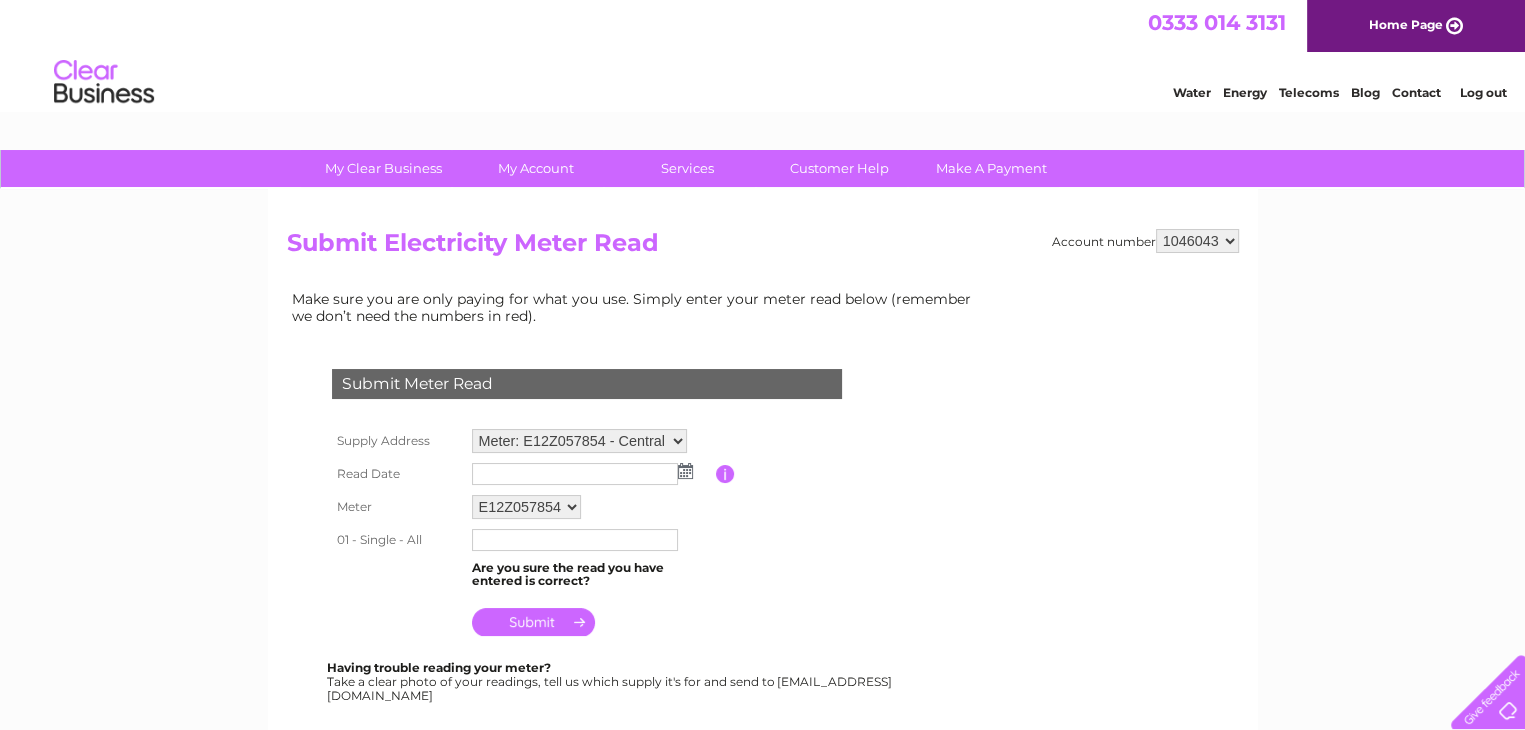 scroll, scrollTop: 0, scrollLeft: 0, axis: both 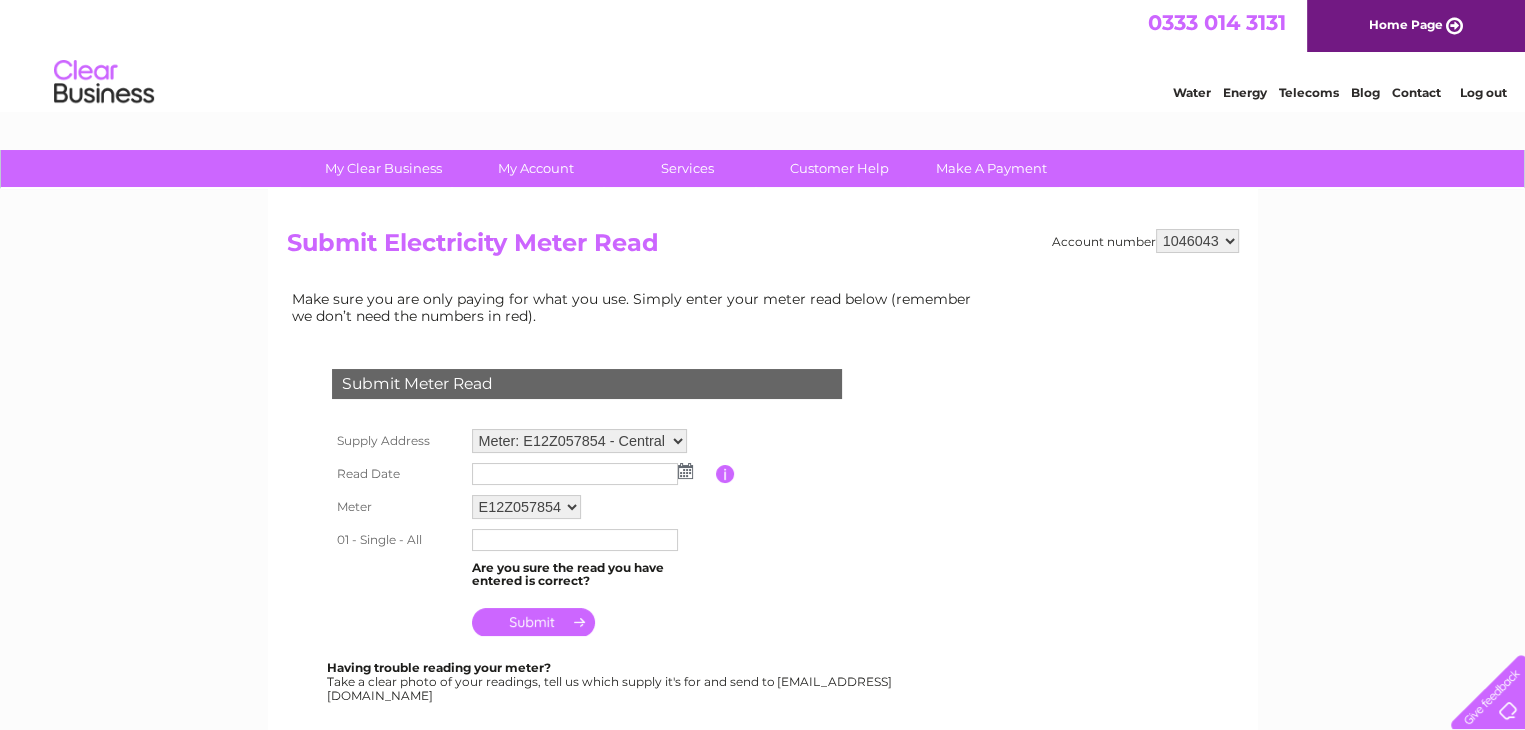 click at bounding box center (685, 471) 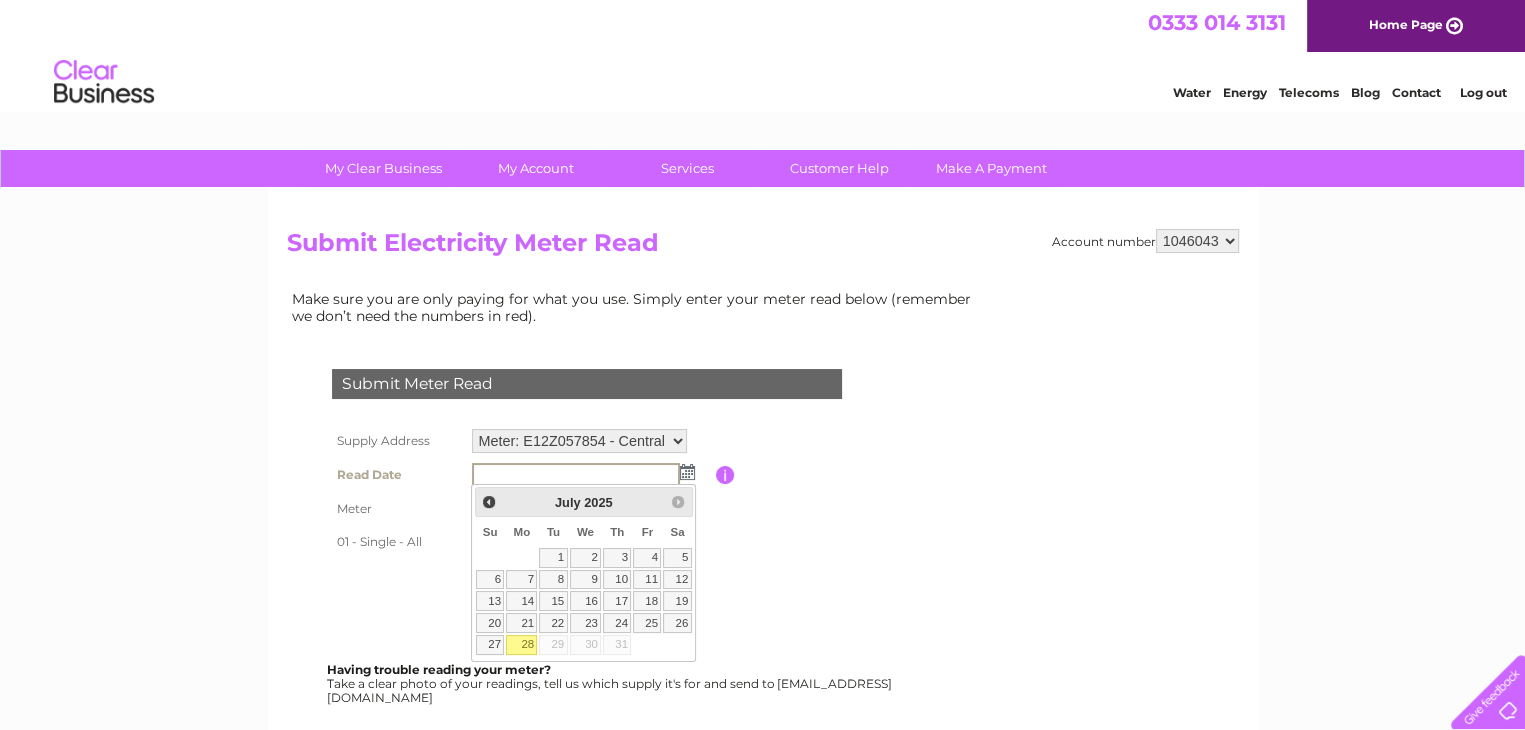 click on "28" at bounding box center (521, 645) 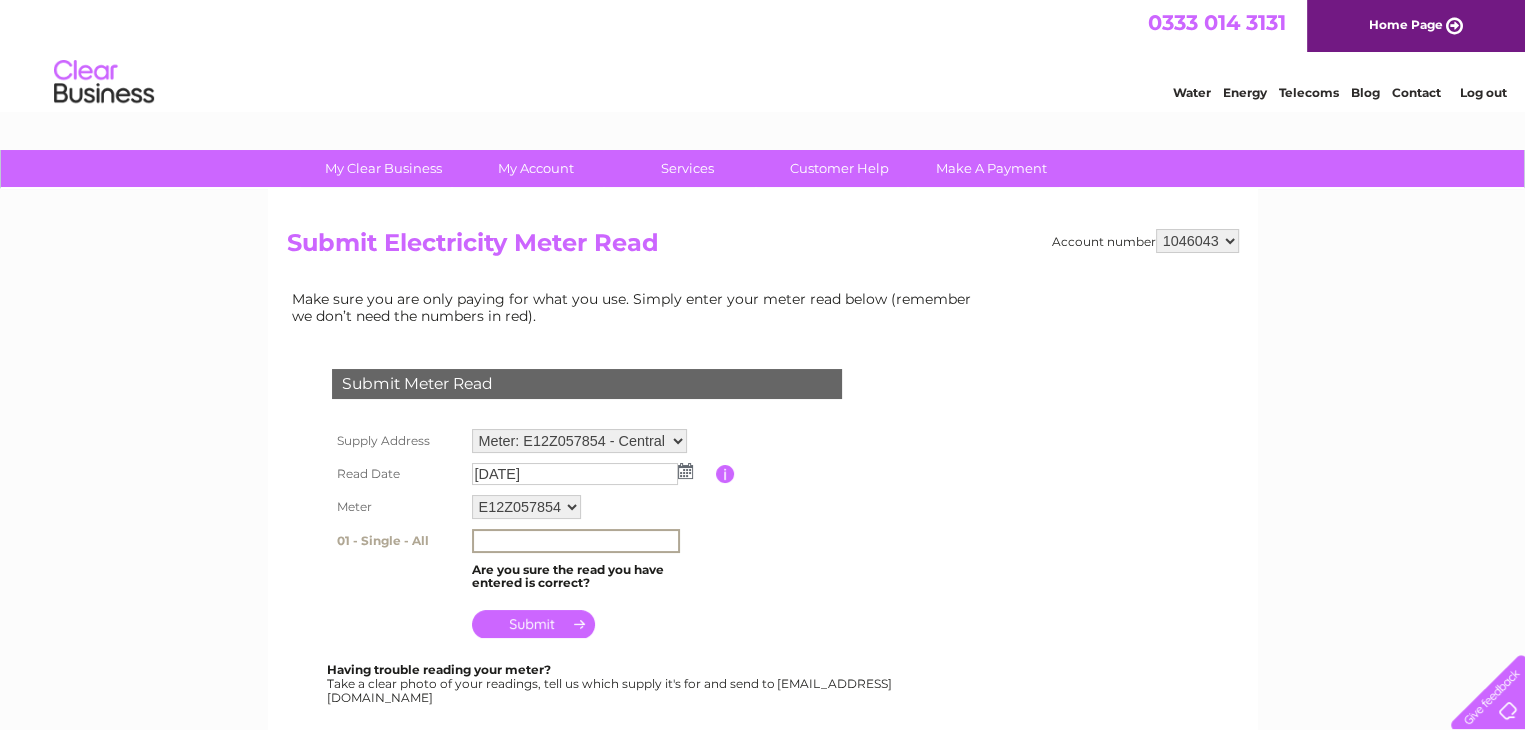 click at bounding box center (576, 541) 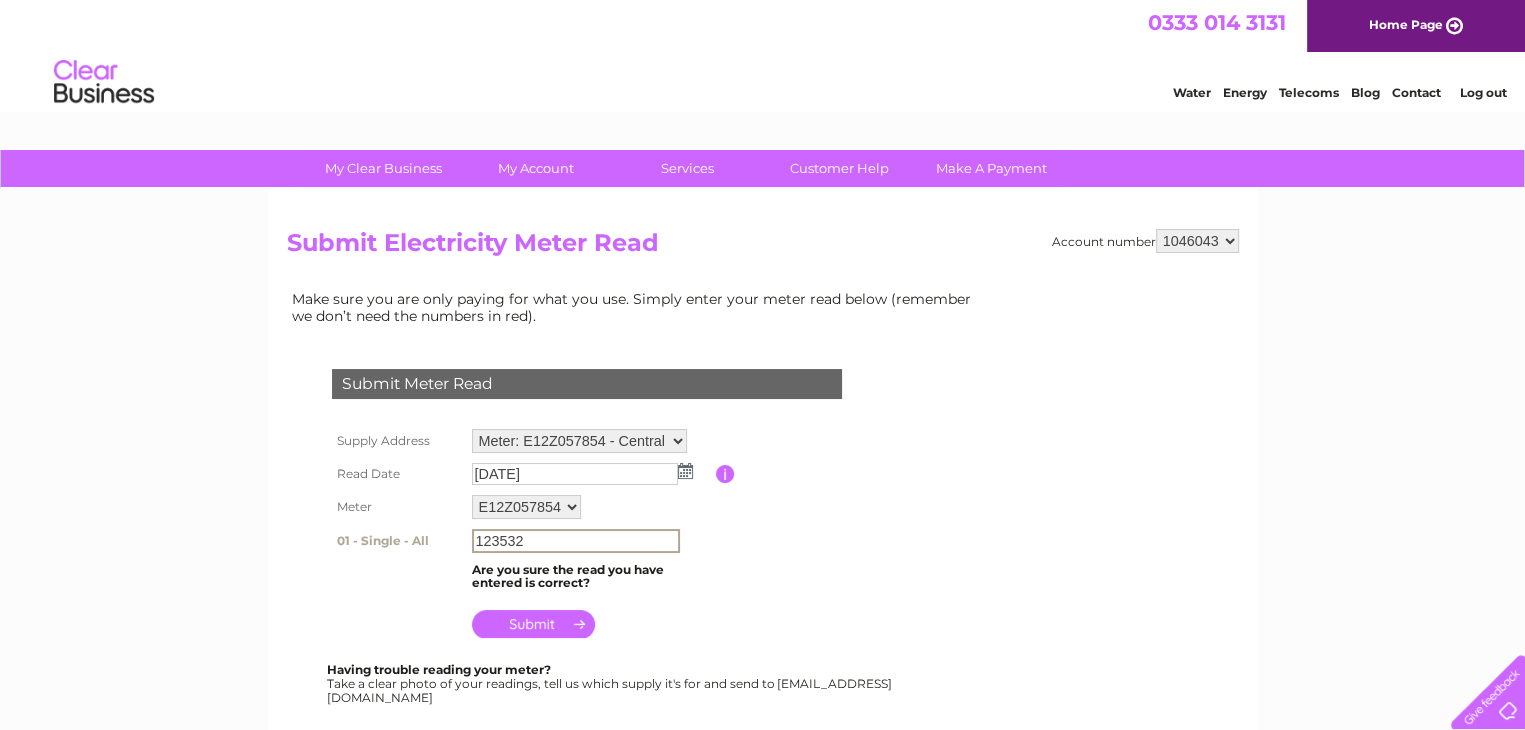 type on "123532" 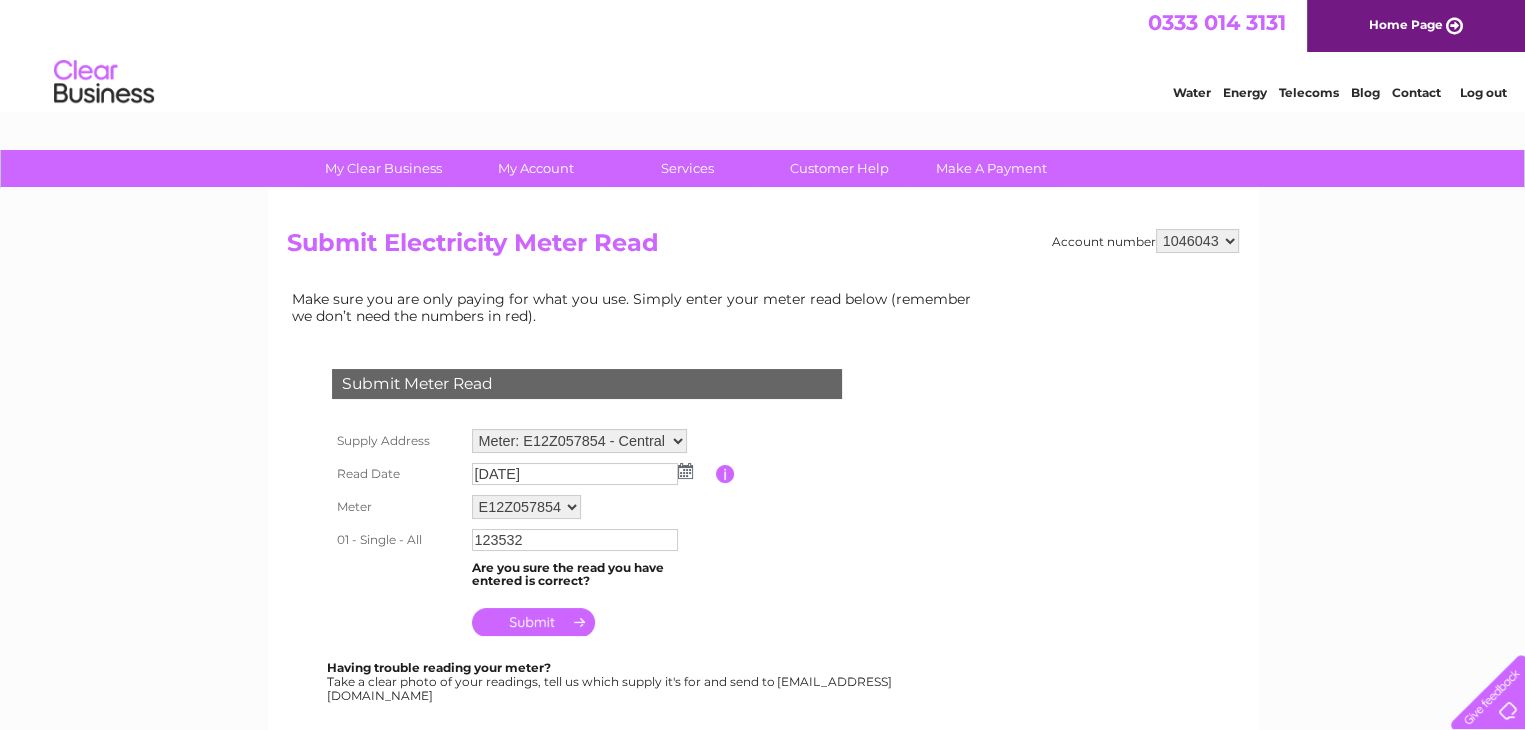 click at bounding box center [533, 622] 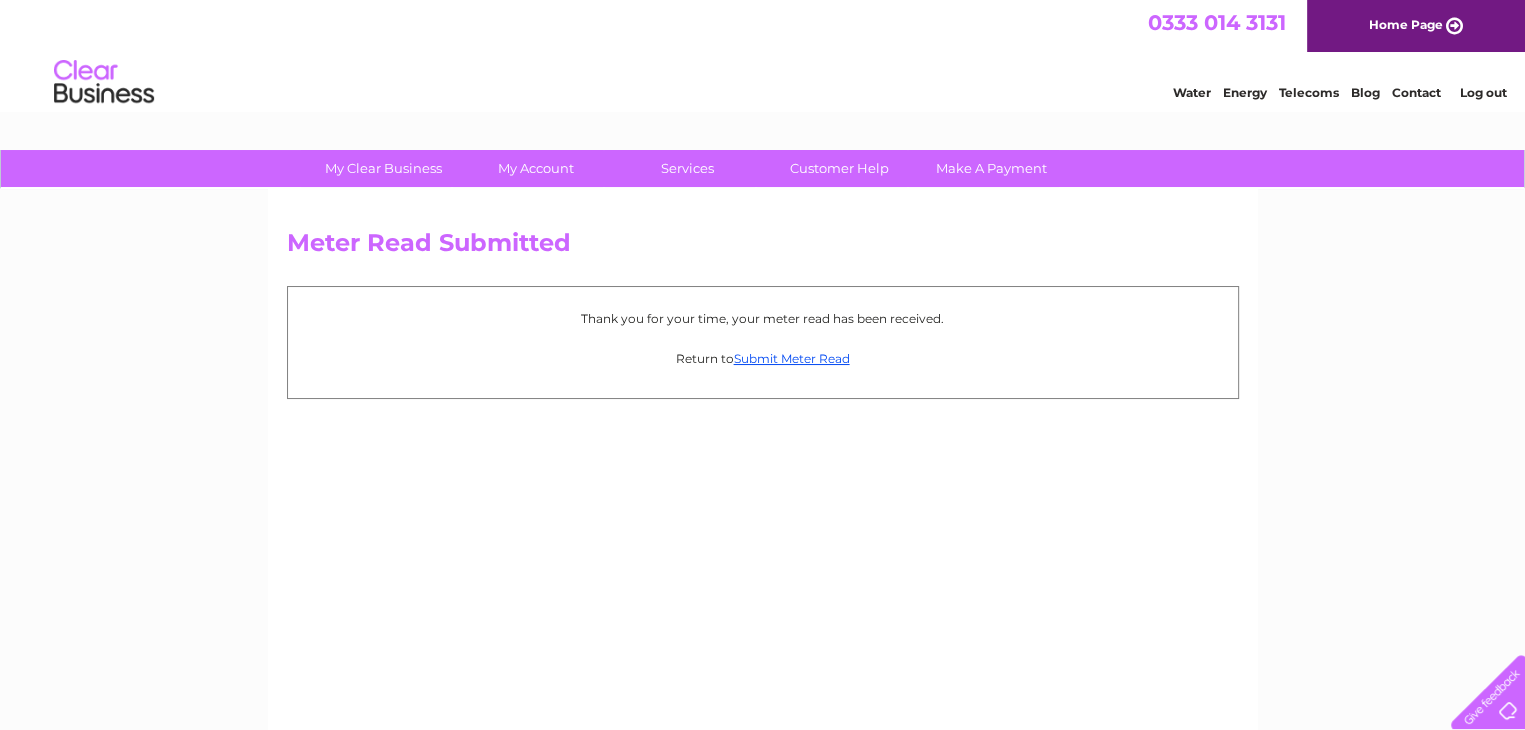scroll, scrollTop: 0, scrollLeft: 0, axis: both 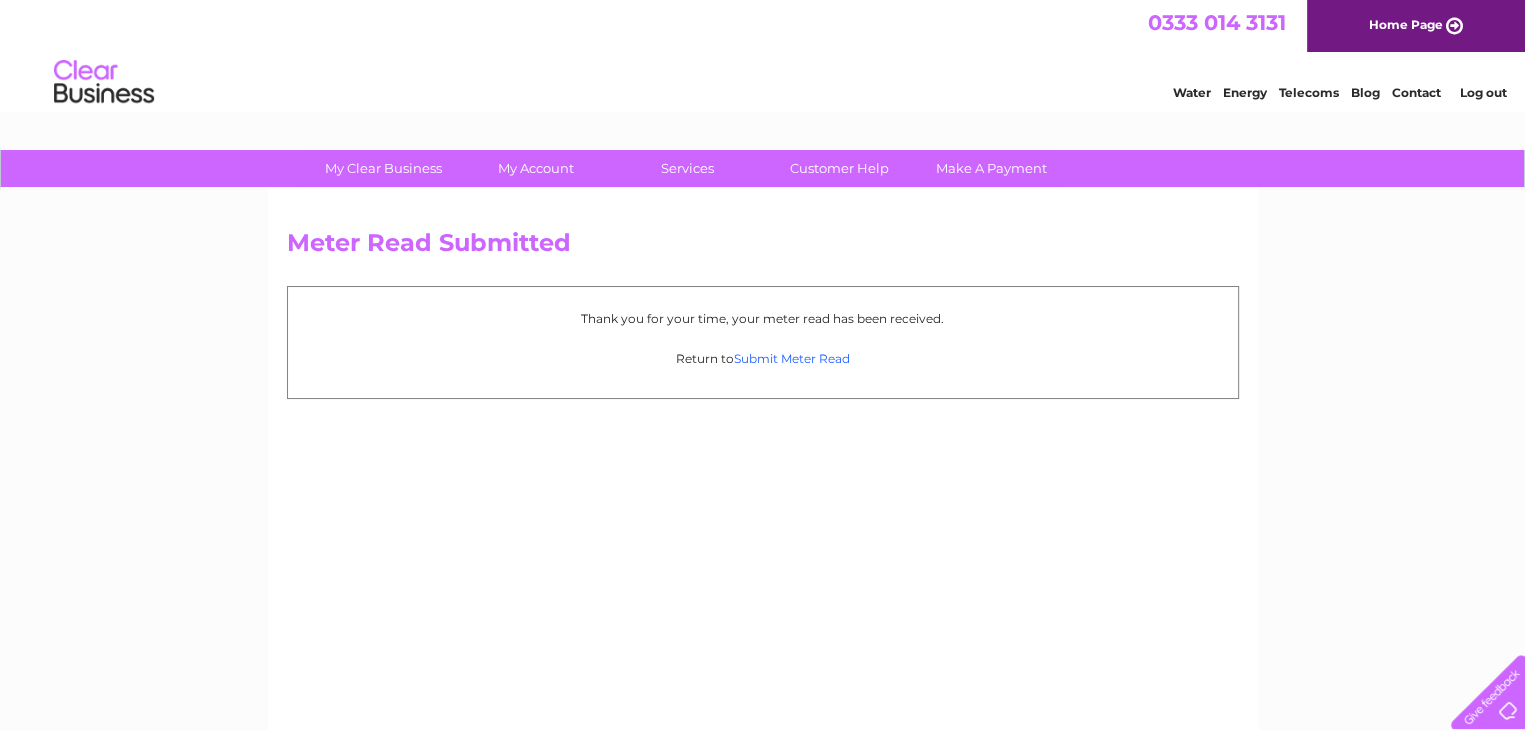 click on "Submit Meter Read" at bounding box center (792, 358) 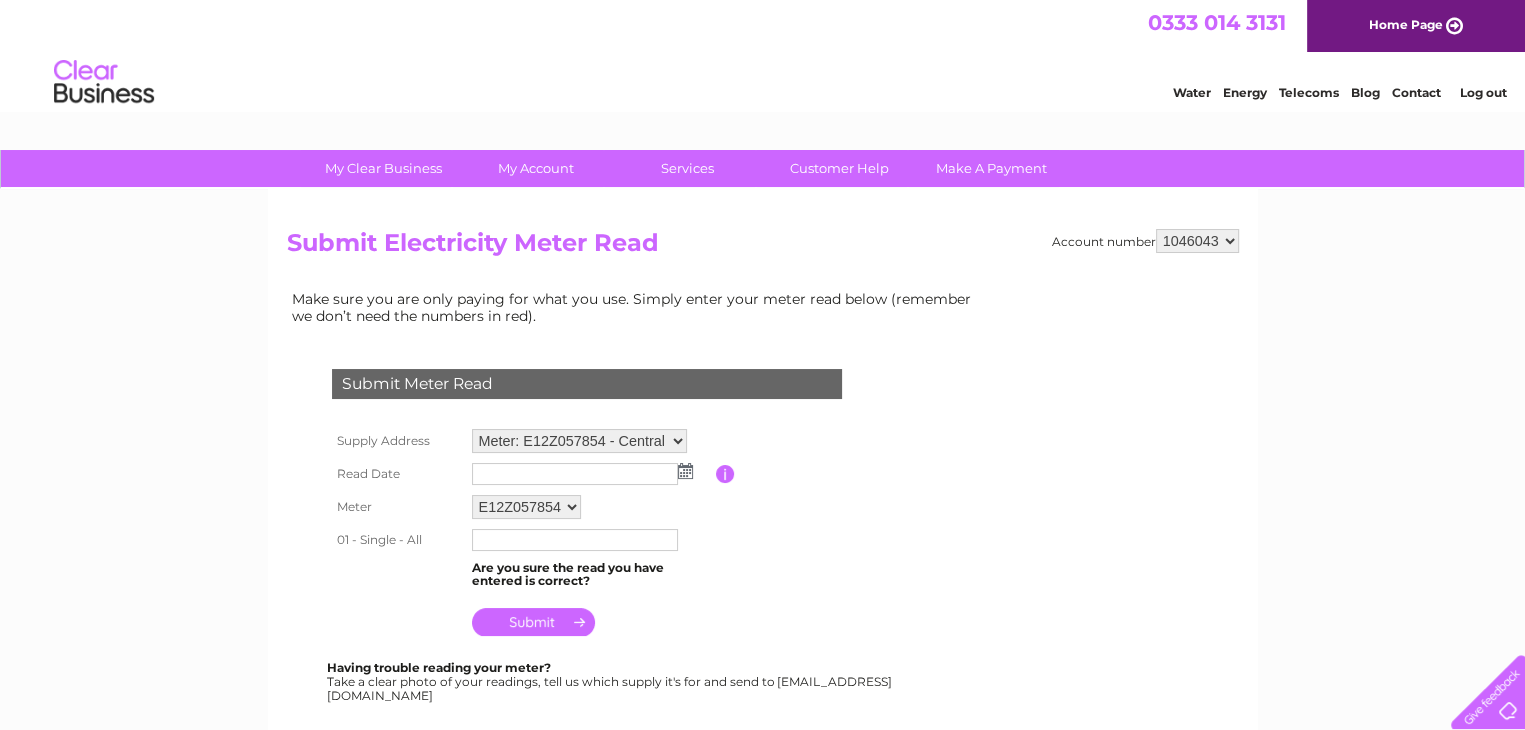 scroll, scrollTop: 0, scrollLeft: 0, axis: both 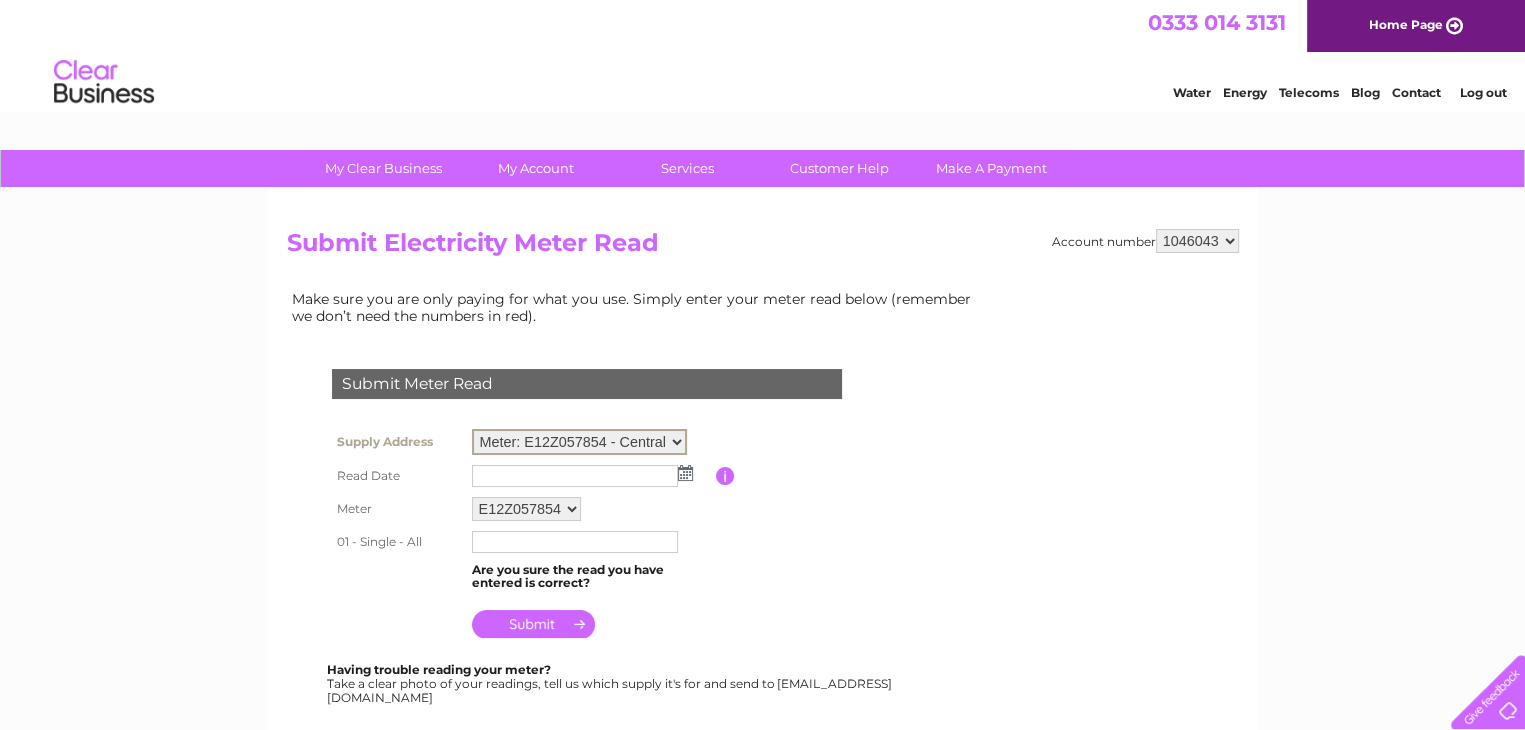 click on "Meter: E12Z057854 - Central Surgical Co Ltd, [STREET_ADDRESS]
Meter: E12Z057866 - Central Surgical Co Ltd, [STREET_ADDRESS]
Meter: E12Z057868 - Central Surgical Co Ltd, [STREET_ADDRESS]" at bounding box center [579, 442] 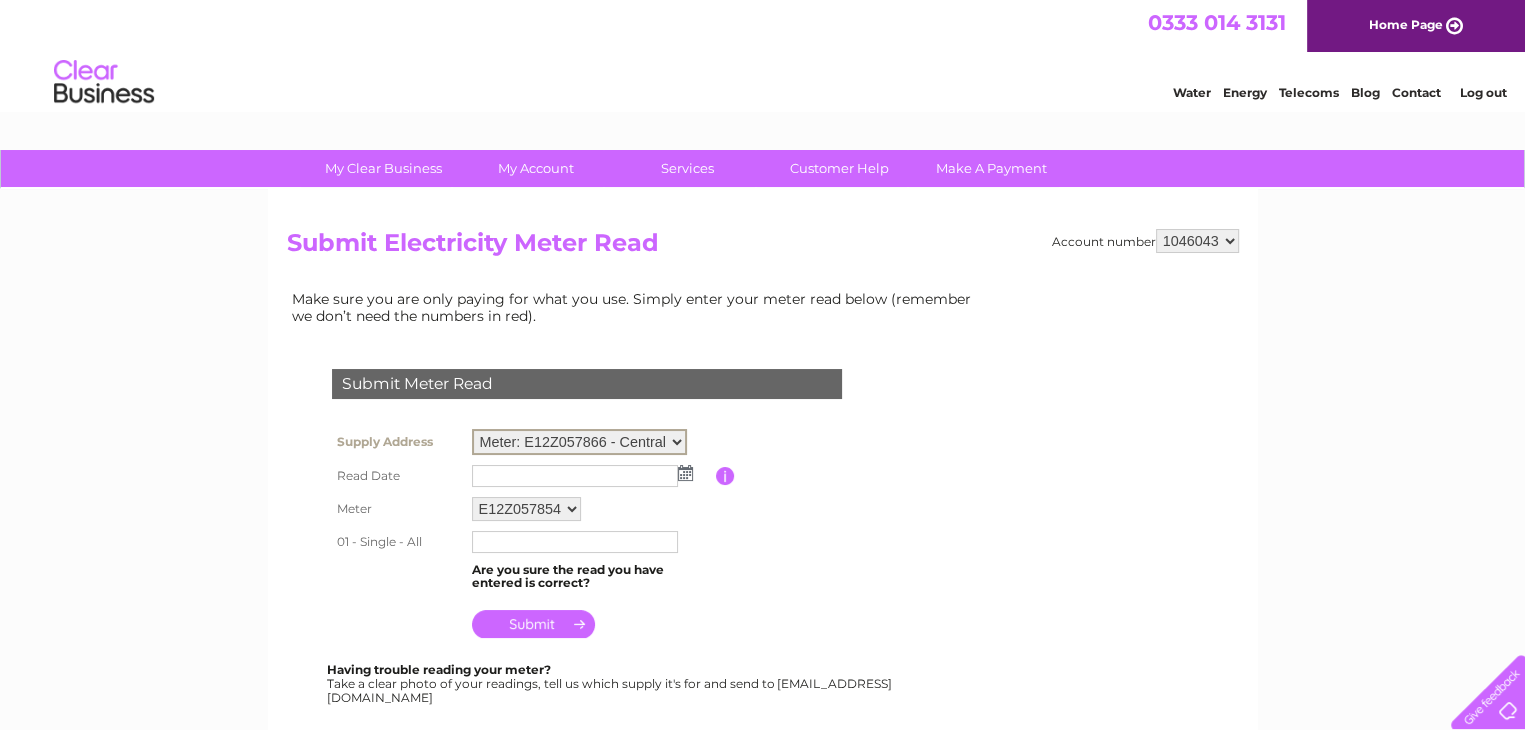 click on "Meter: E12Z057854 - Central Surgical Co Ltd, 82A-84A Hornsey Road, London, N7 7NN
Meter: E12Z057866 - Central Surgical Co Ltd, 82A-84A Hornsey Road, London, N7 7NN
Meter: E12Z057868 - Central Surgical Co Ltd, 82A-84A Hornsey Road, London, N7 7NN" at bounding box center (579, 442) 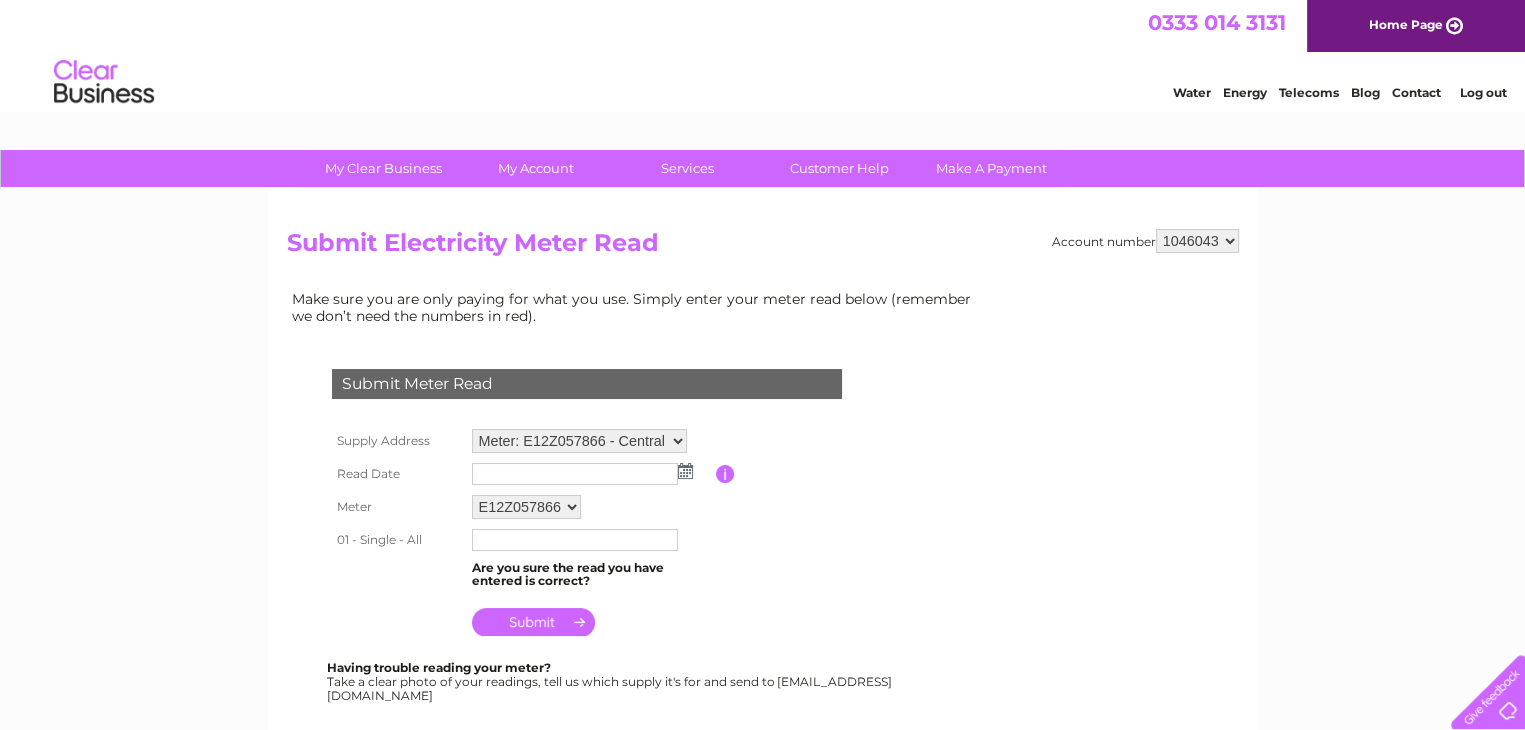 scroll, scrollTop: 0, scrollLeft: 0, axis: both 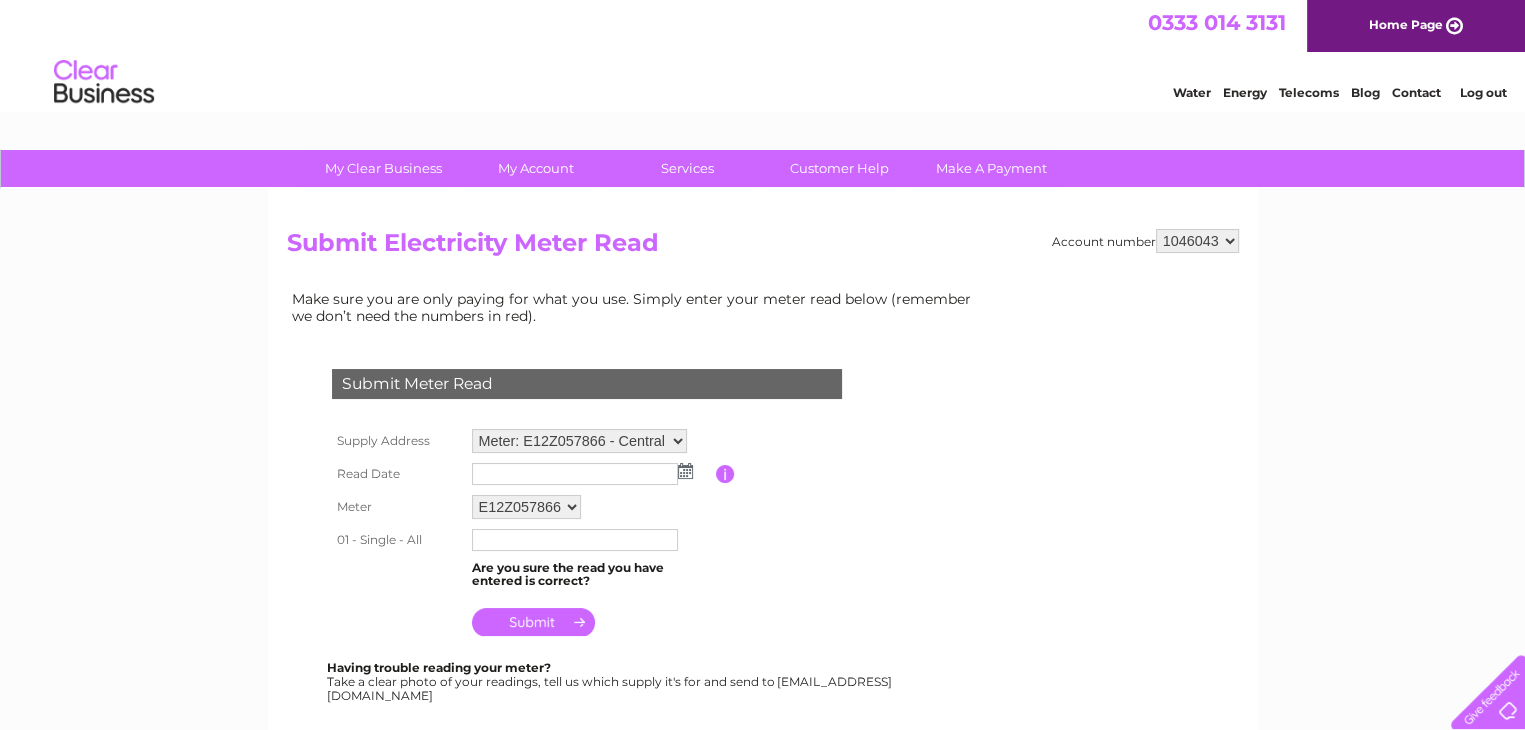 click at bounding box center [685, 471] 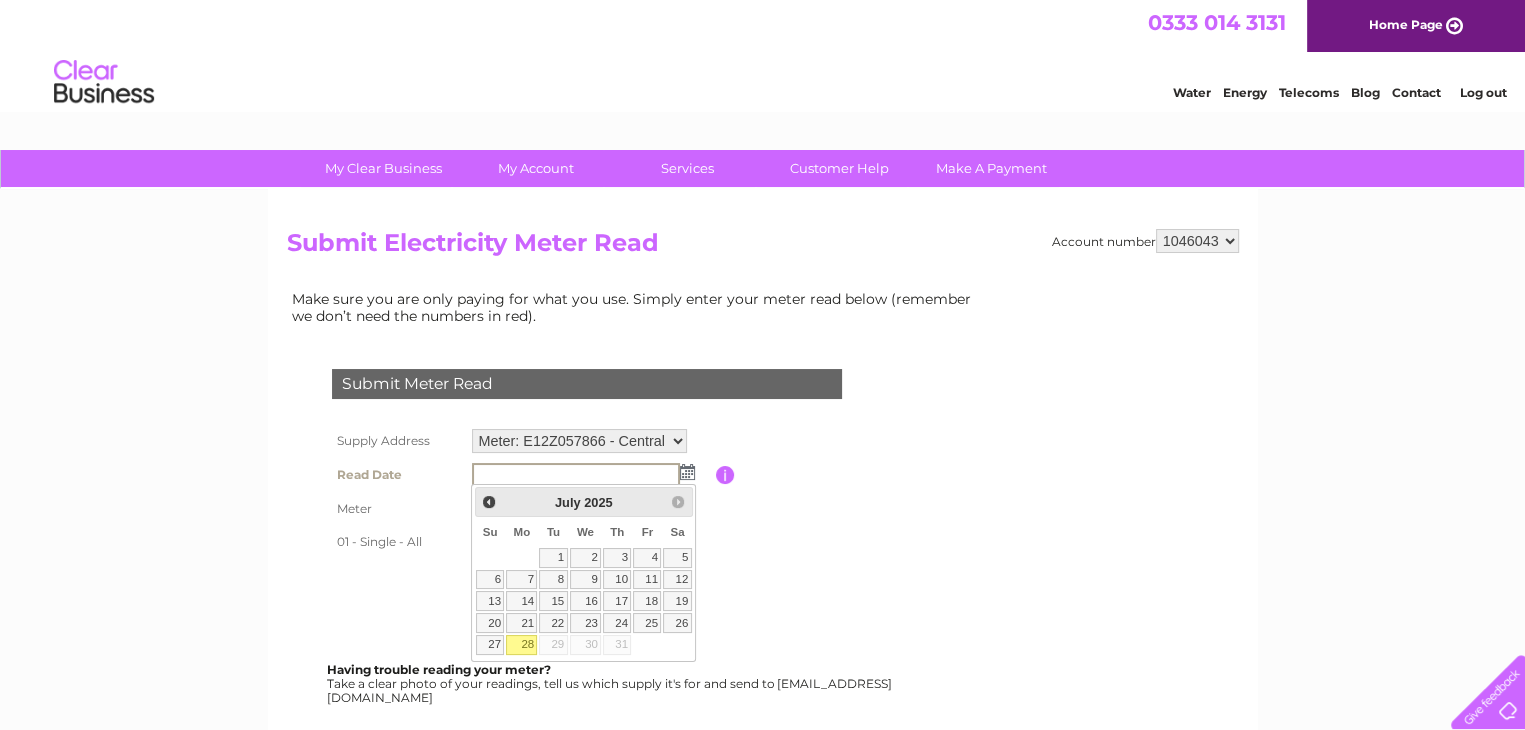 click on "28" at bounding box center (521, 645) 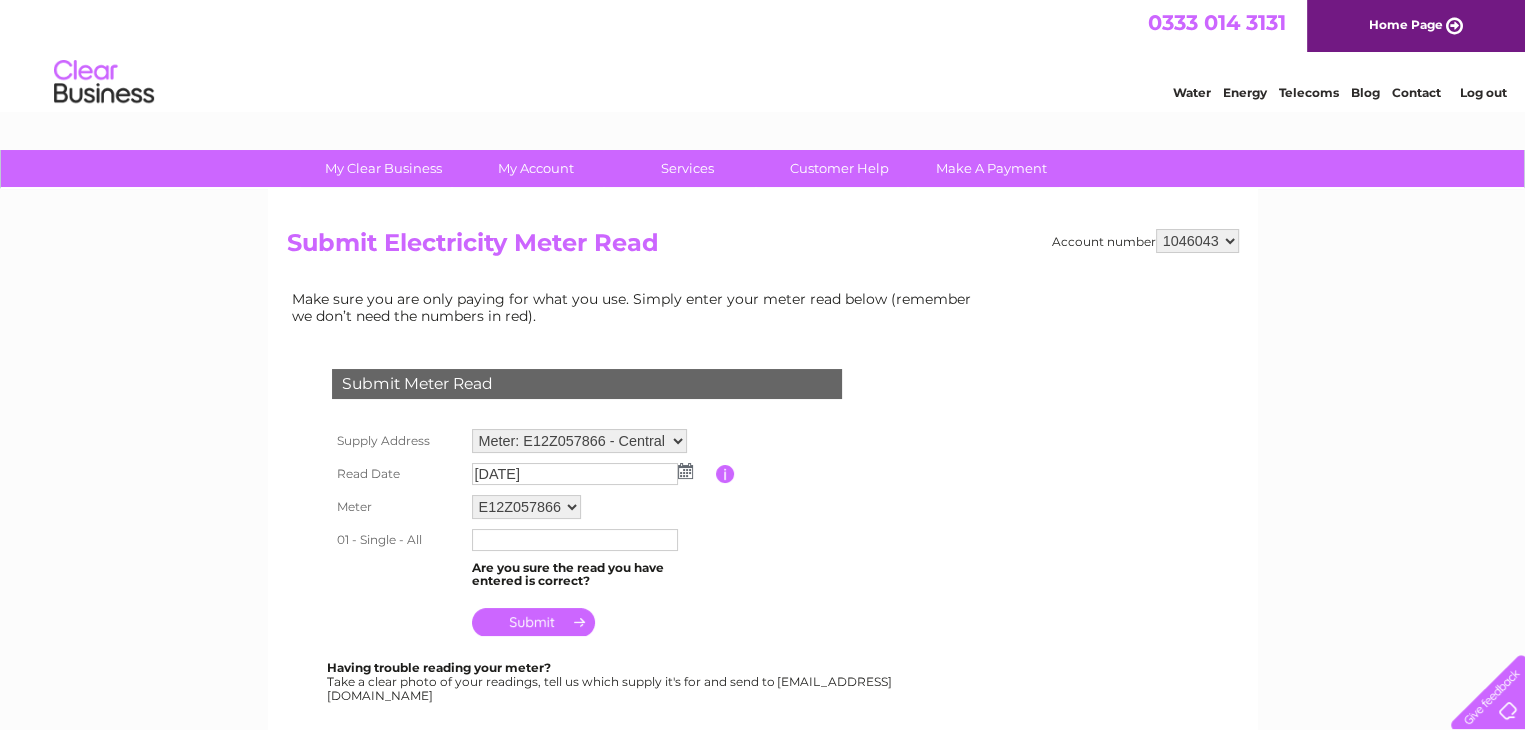click at bounding box center [575, 540] 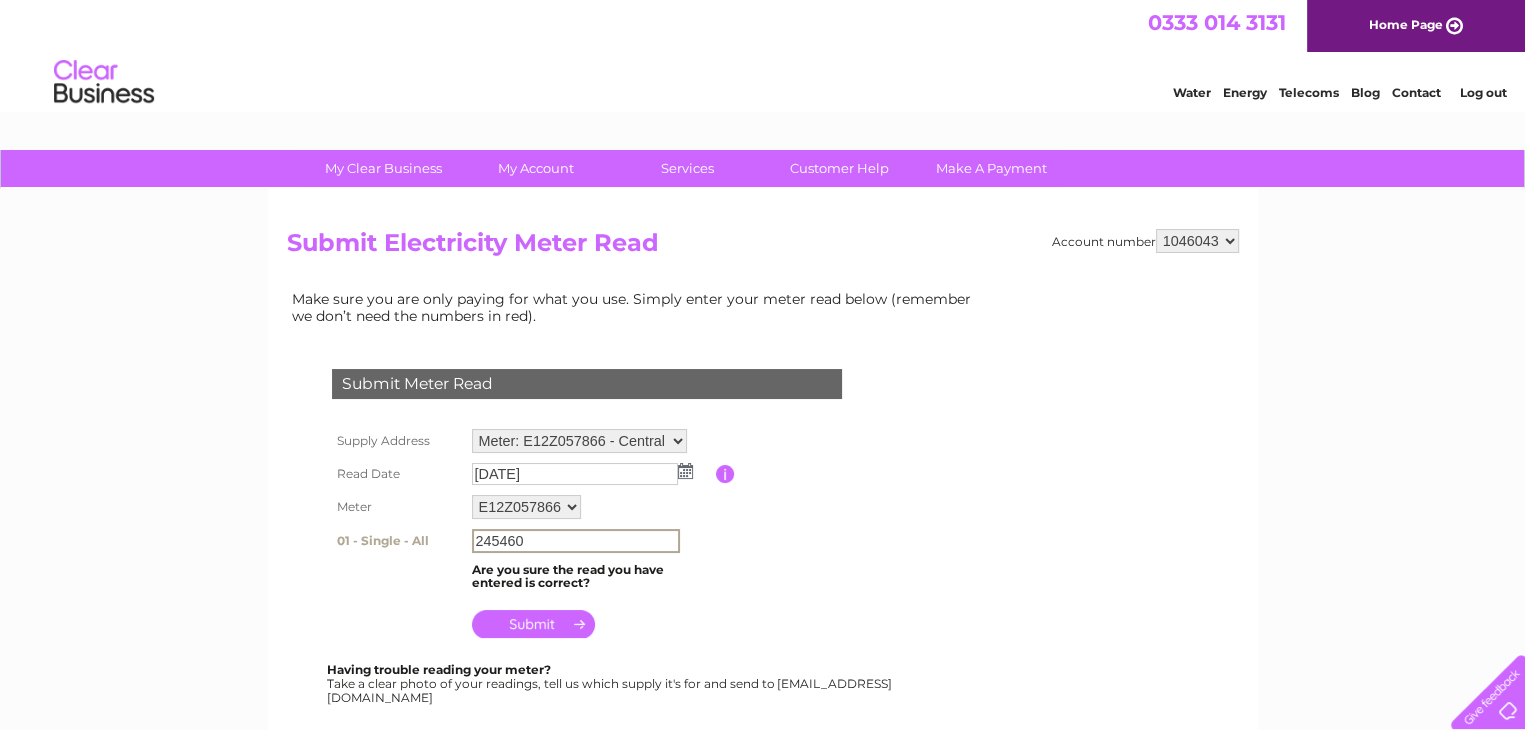 click on "245460" at bounding box center [576, 541] 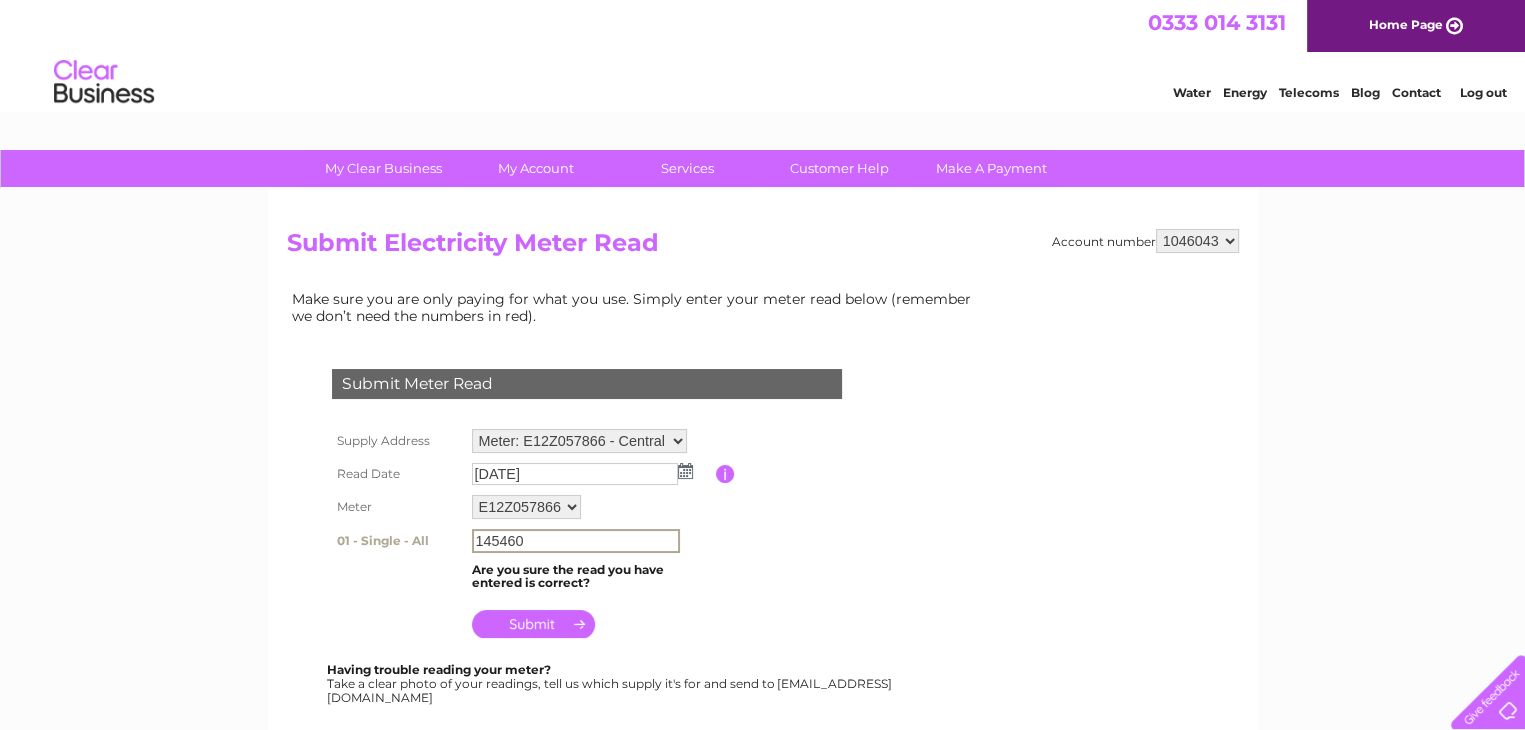 click on "145460" at bounding box center (576, 541) 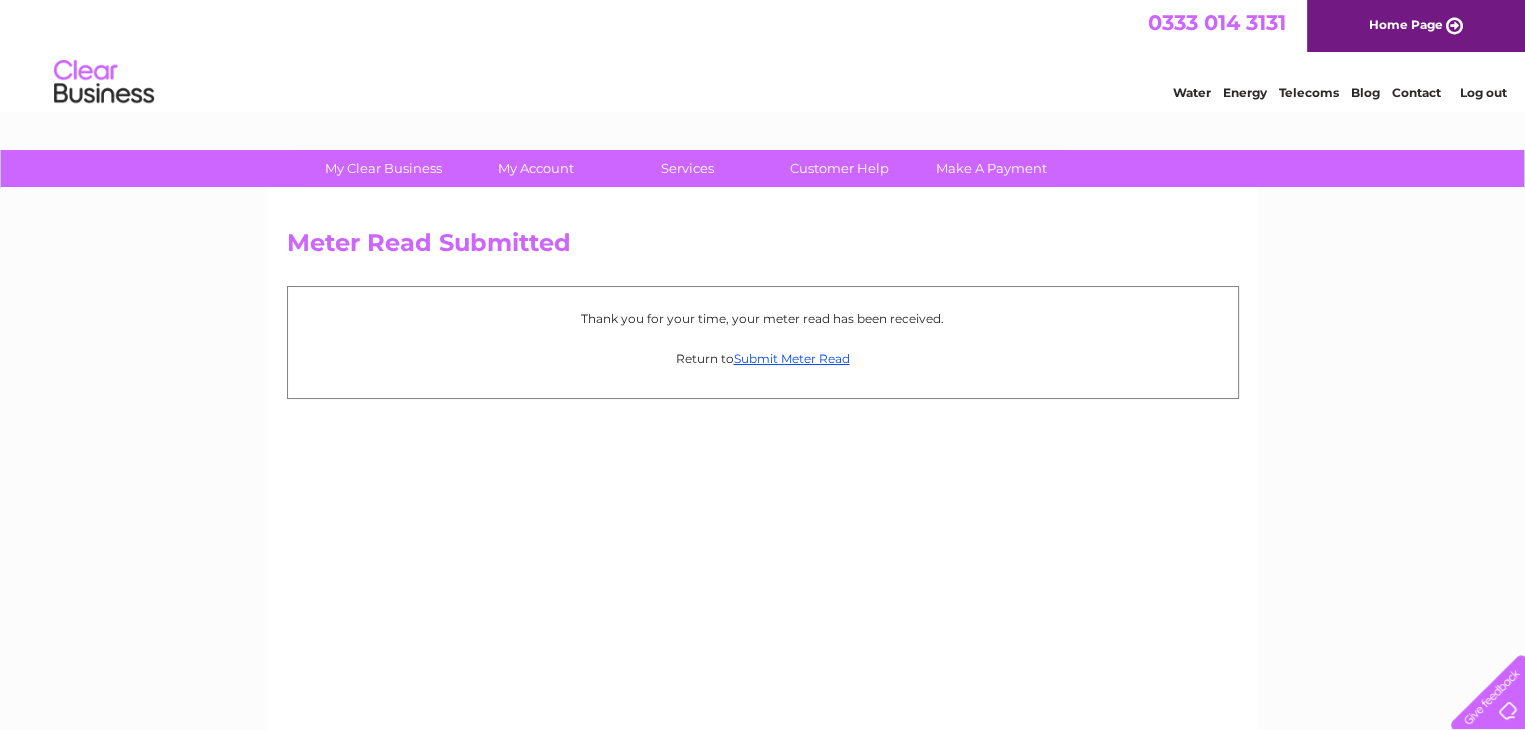 scroll, scrollTop: 0, scrollLeft: 0, axis: both 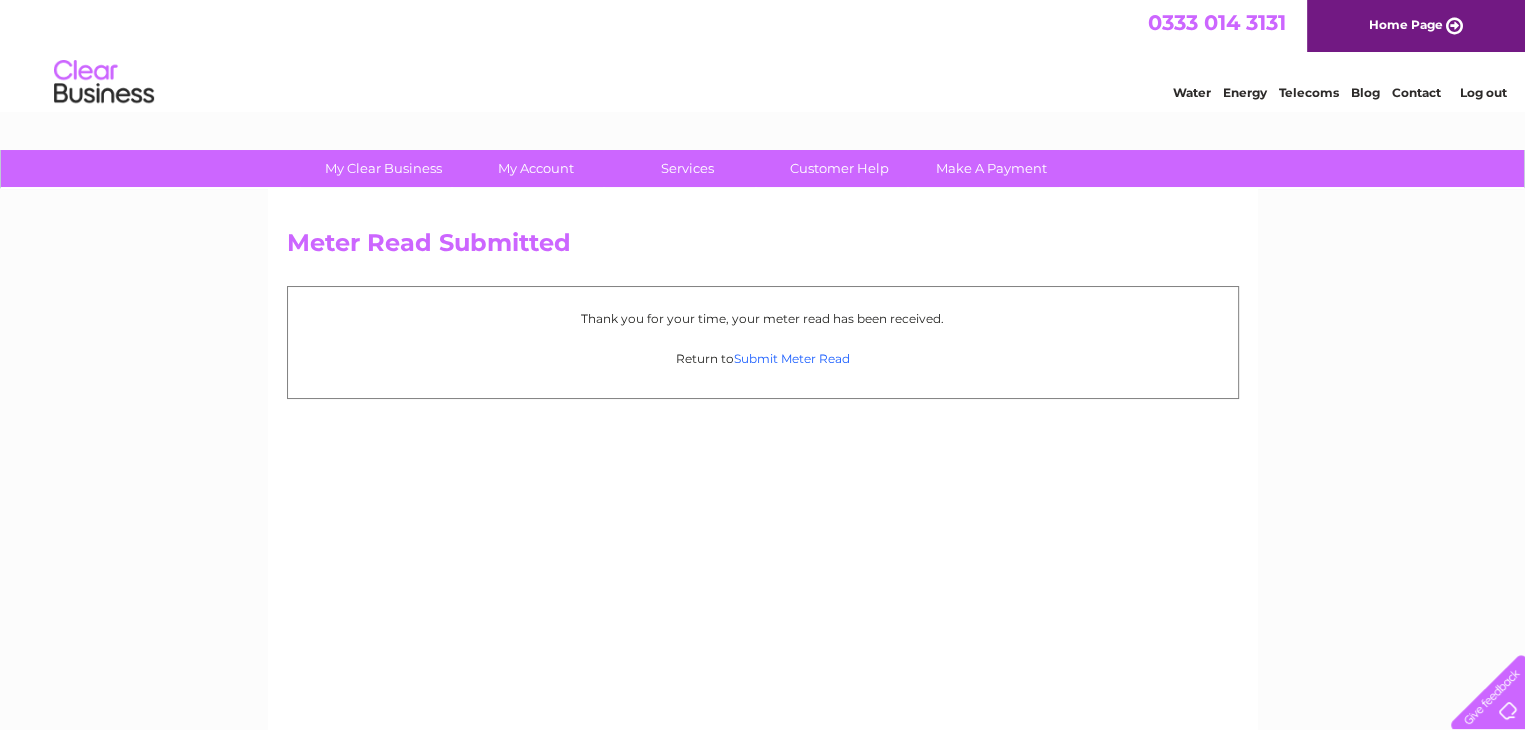 click on "Submit Meter Read" at bounding box center (792, 358) 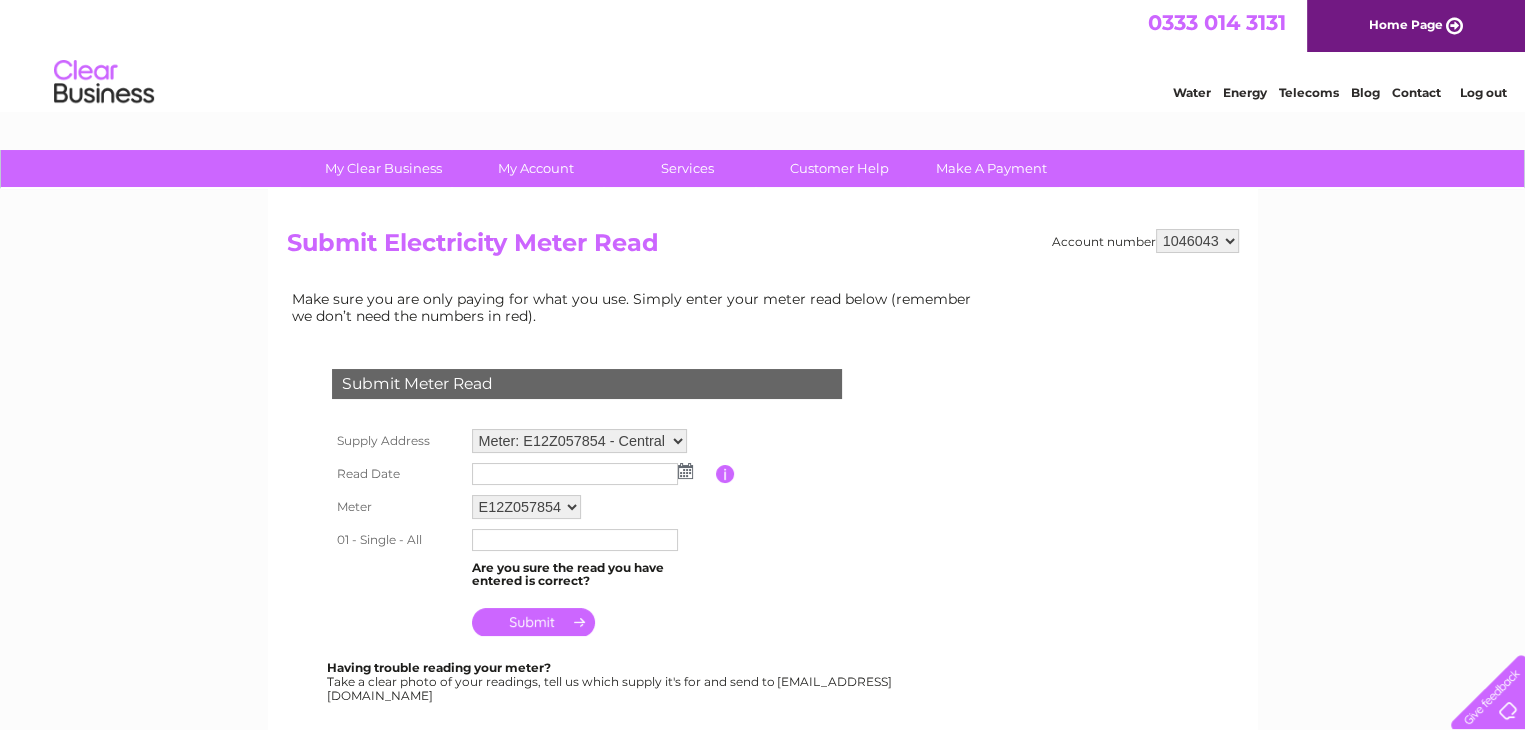 scroll, scrollTop: 0, scrollLeft: 0, axis: both 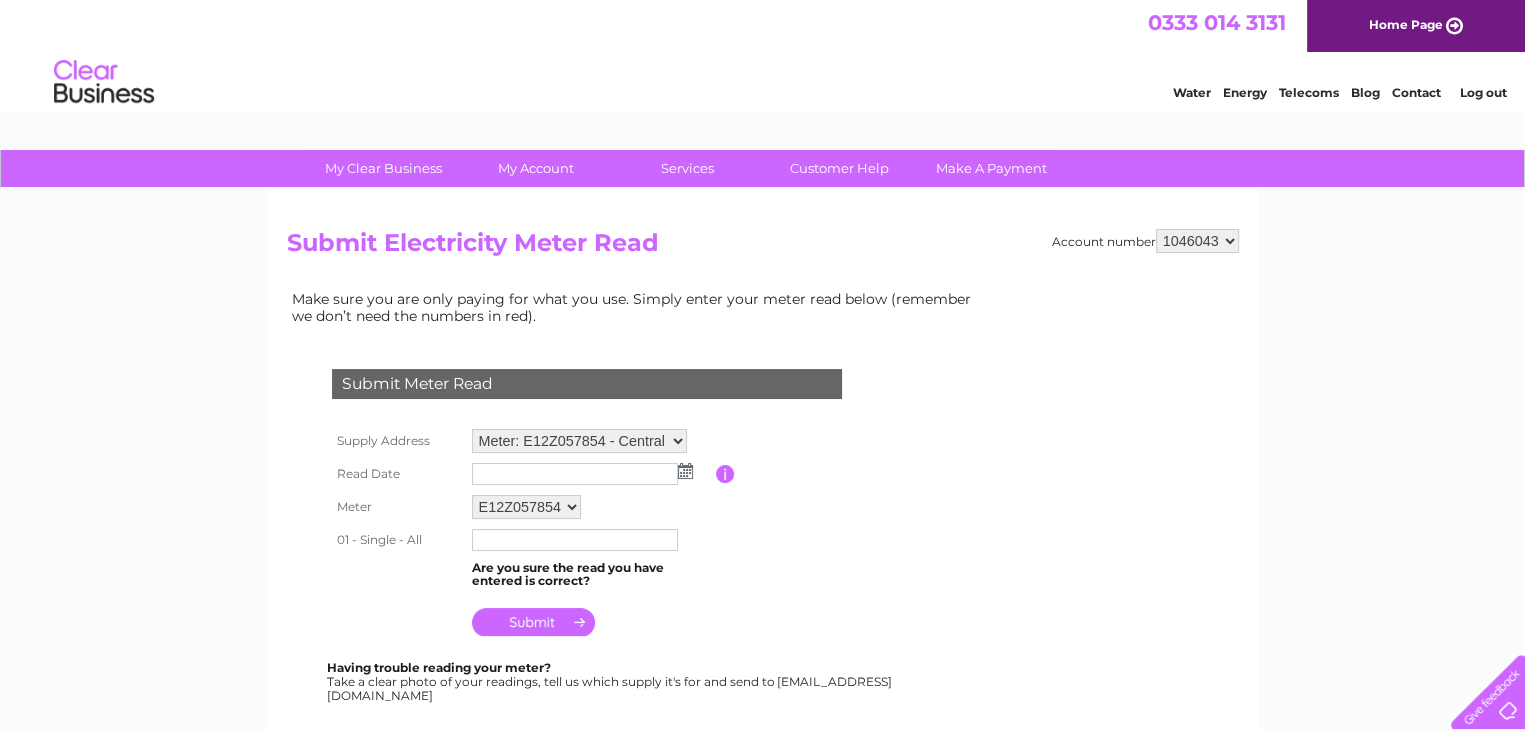 click on "Meter: E12Z057854 - Central Surgical Co Ltd, [STREET_ADDRESS]
Meter: E12Z057866 - Central Surgical Co Ltd, [STREET_ADDRESS]
Meter: E12Z057868 - Central Surgical Co Ltd, [STREET_ADDRESS]" at bounding box center (579, 441) 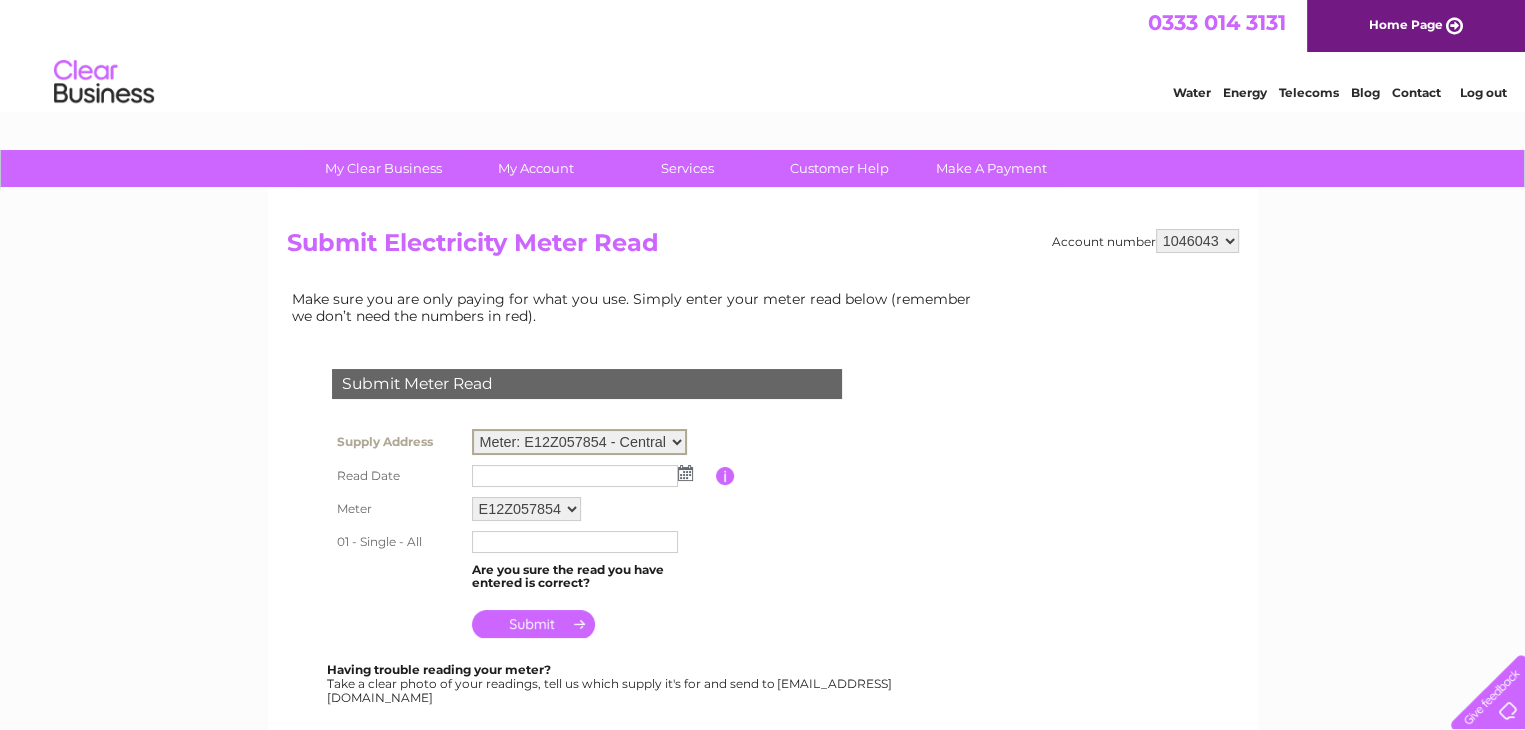 select on "120646" 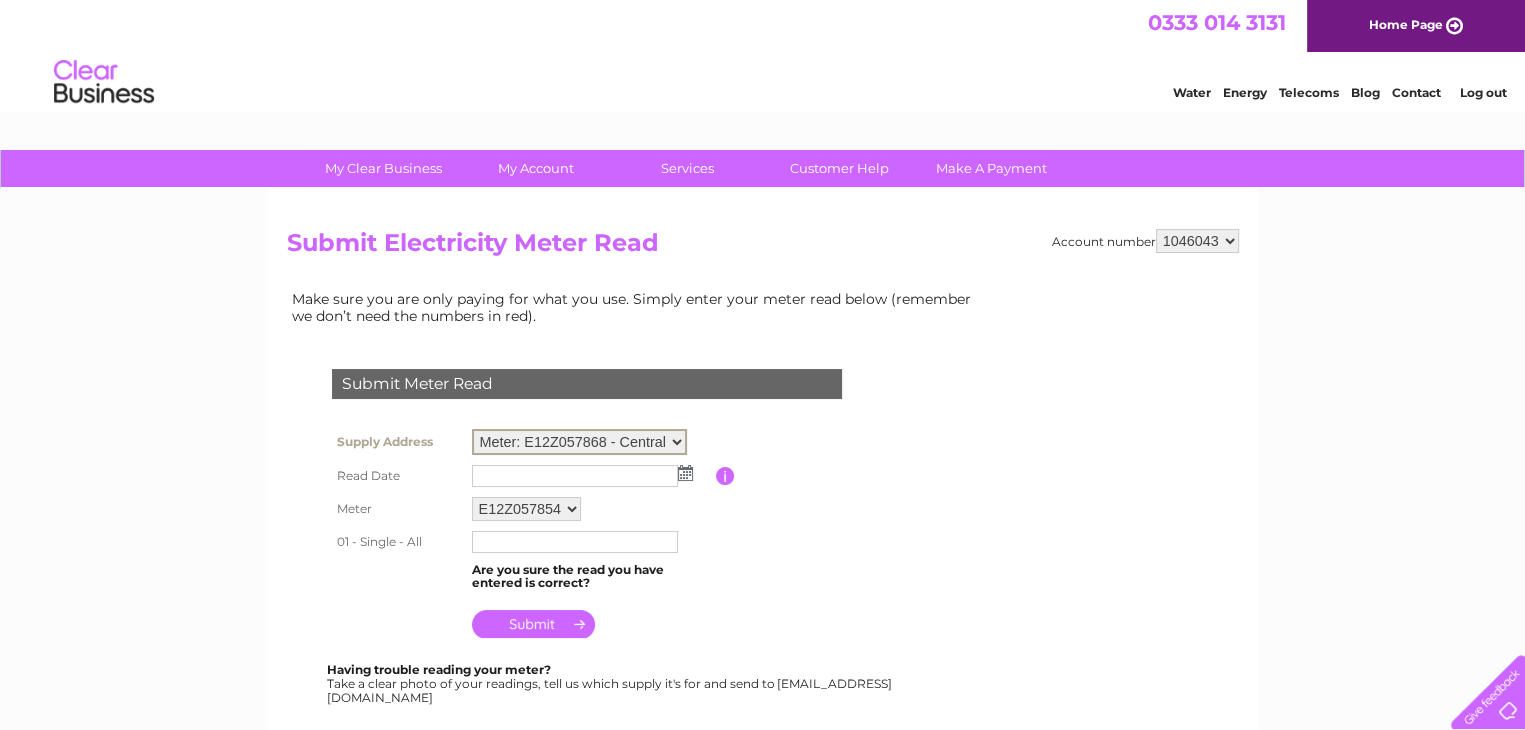 click on "Meter: E12Z057854 - Central Surgical Co Ltd, [STREET_ADDRESS]
Meter: E12Z057866 - Central Surgical Co Ltd, [STREET_ADDRESS]
Meter: E12Z057868 - Central Surgical Co Ltd, [STREET_ADDRESS]" at bounding box center [579, 442] 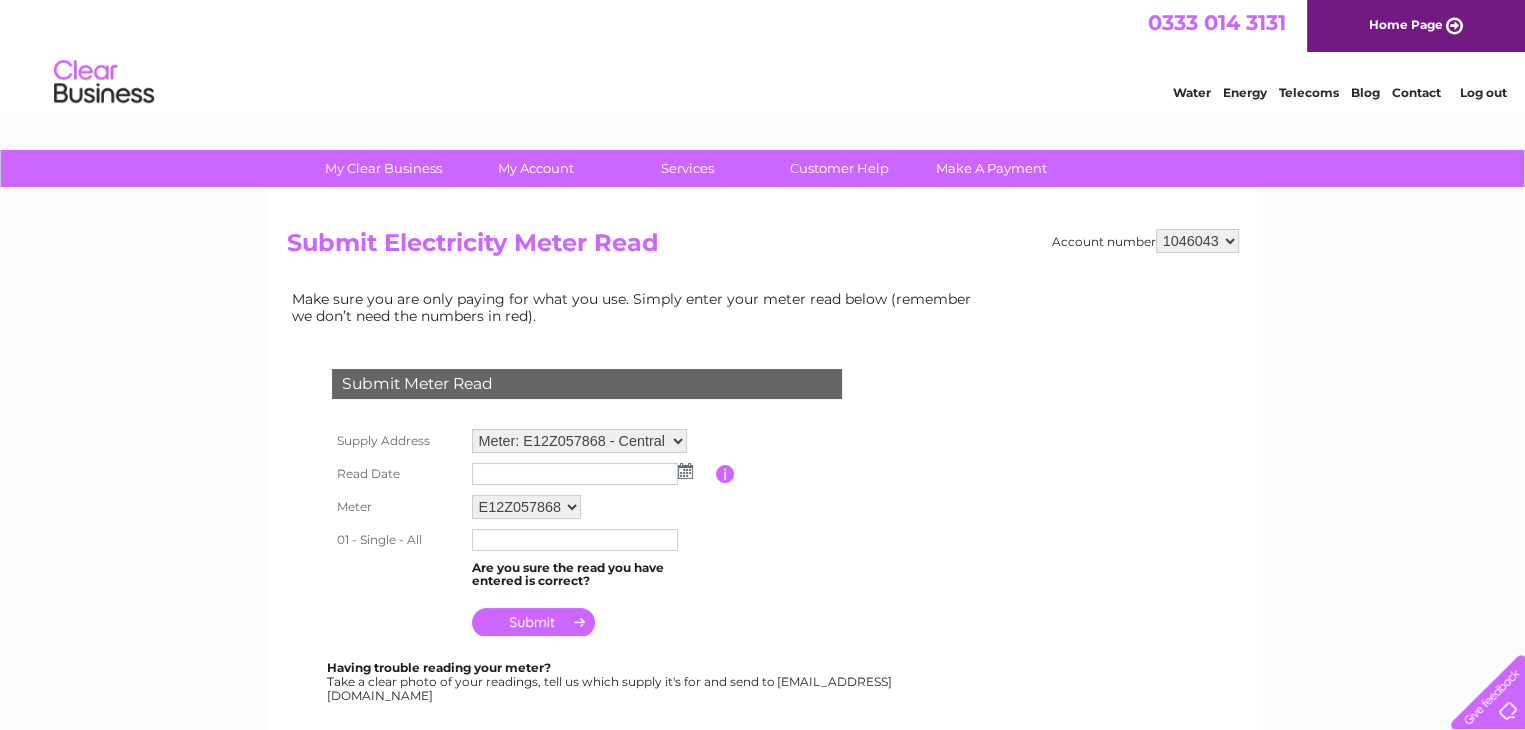 scroll, scrollTop: 0, scrollLeft: 0, axis: both 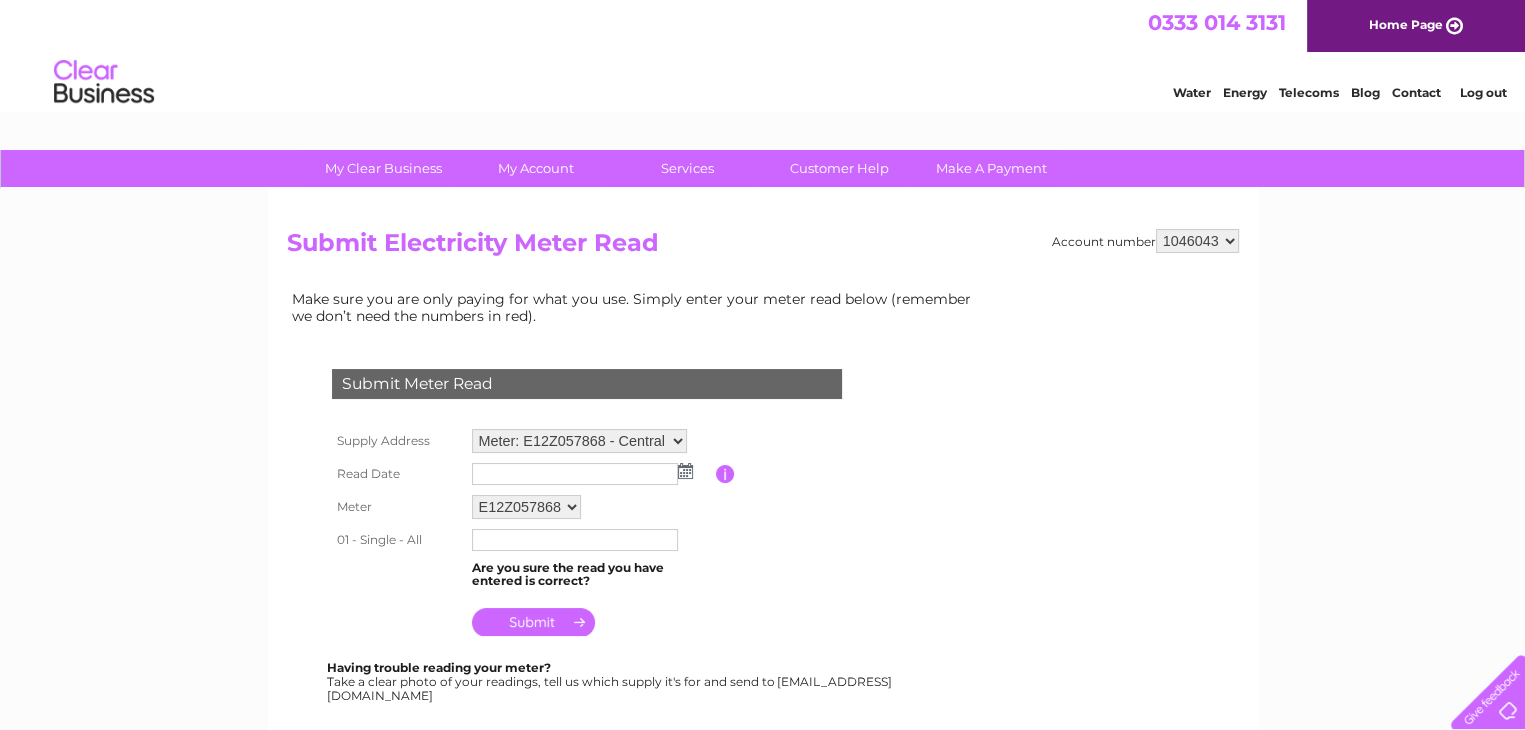 click at bounding box center [685, 471] 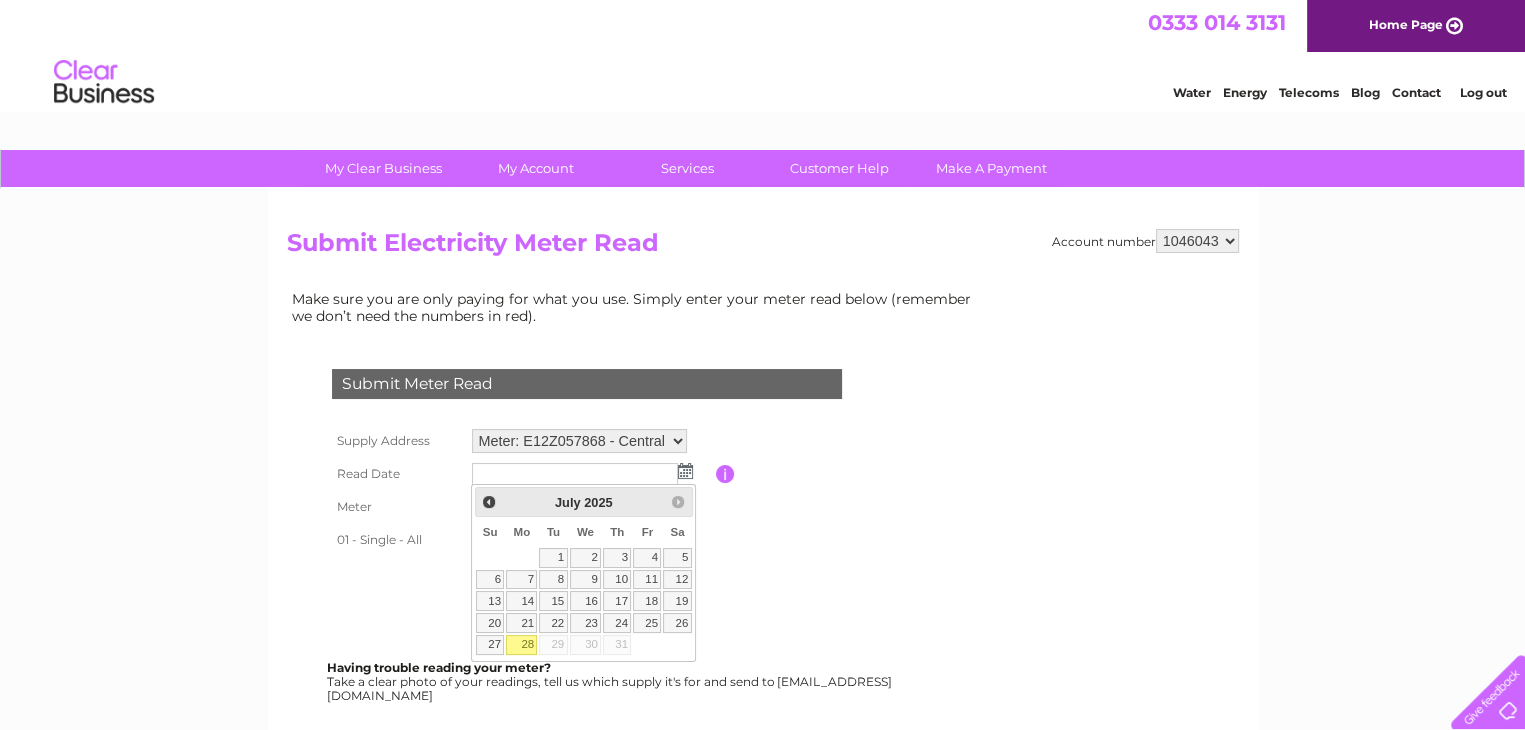 click on "28" at bounding box center [521, 645] 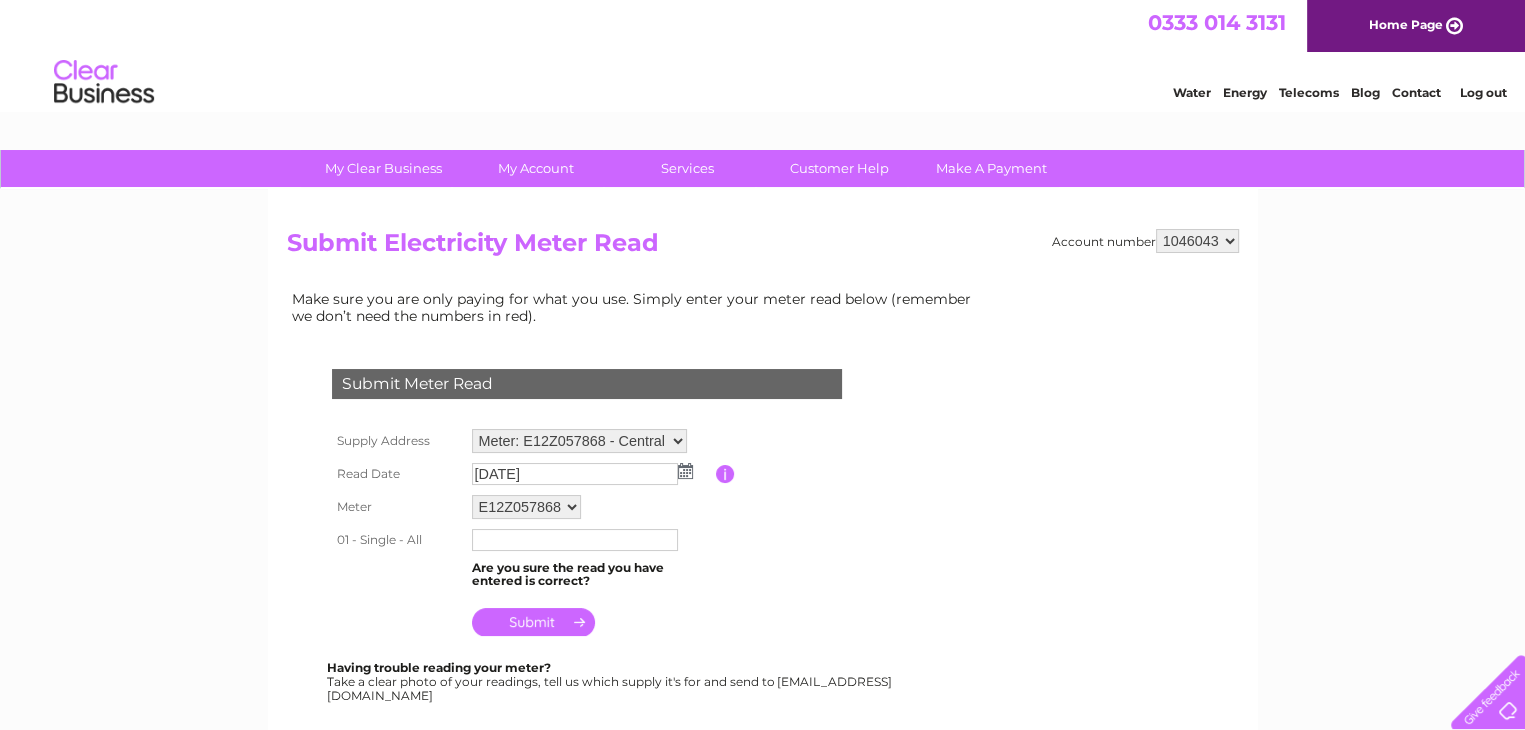 click at bounding box center (575, 540) 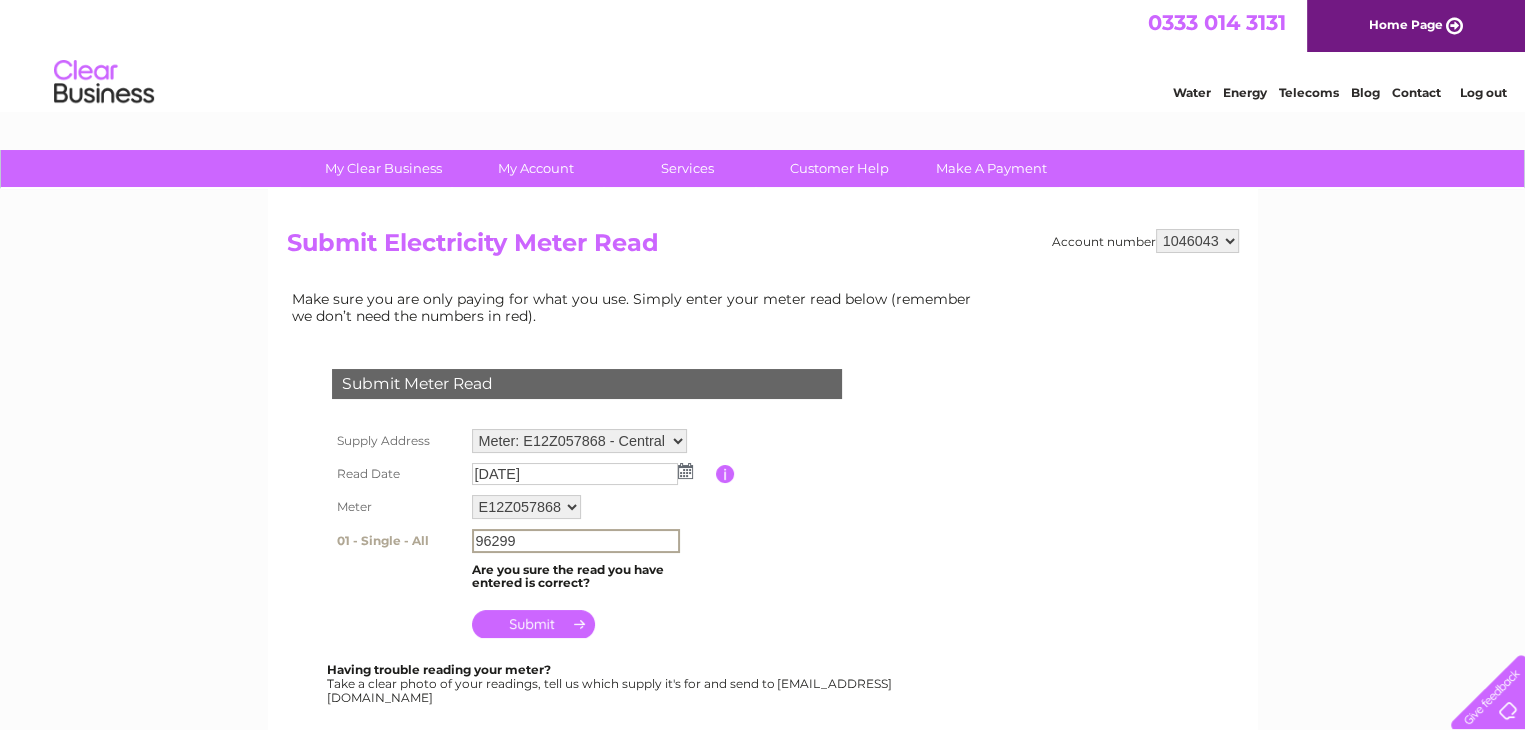 type on "96299" 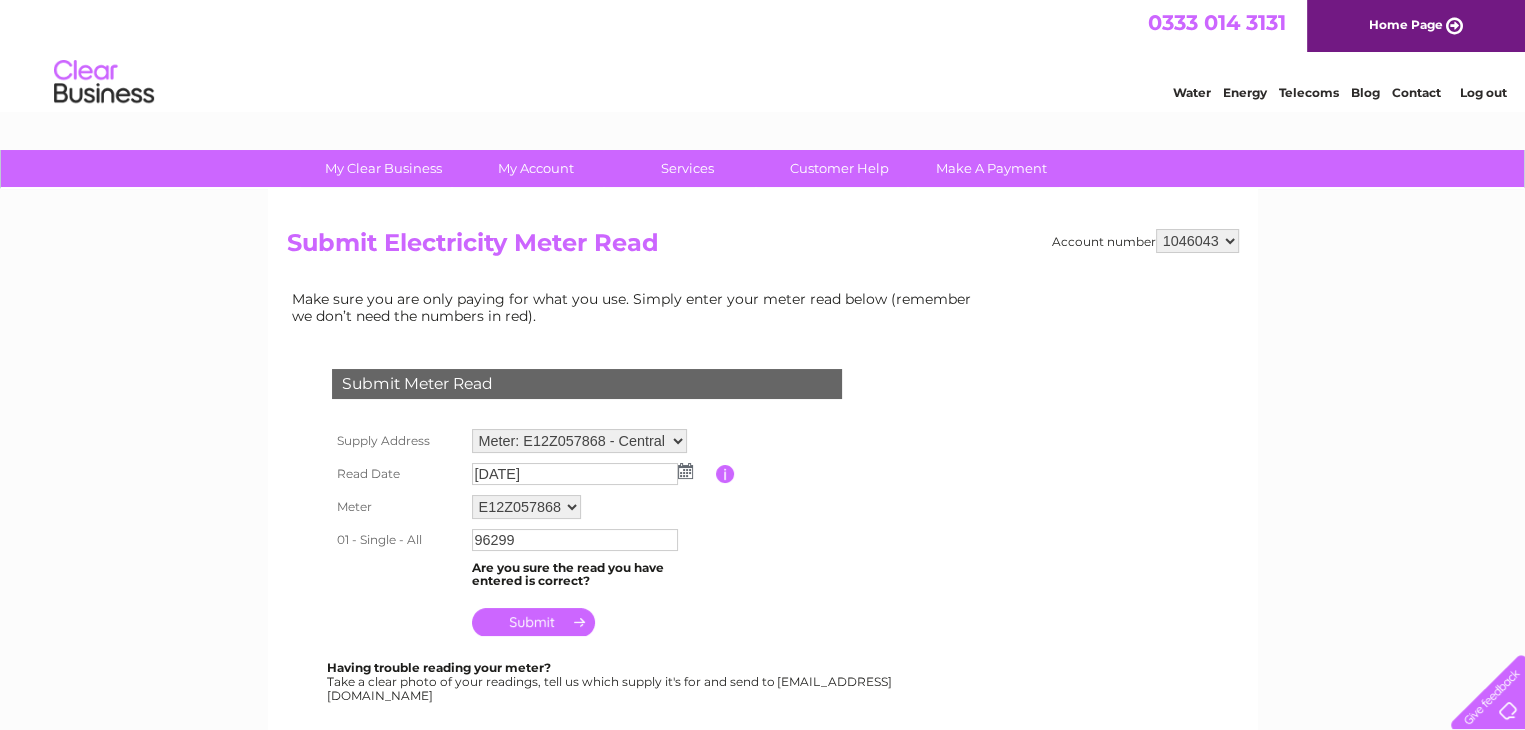 click at bounding box center (533, 622) 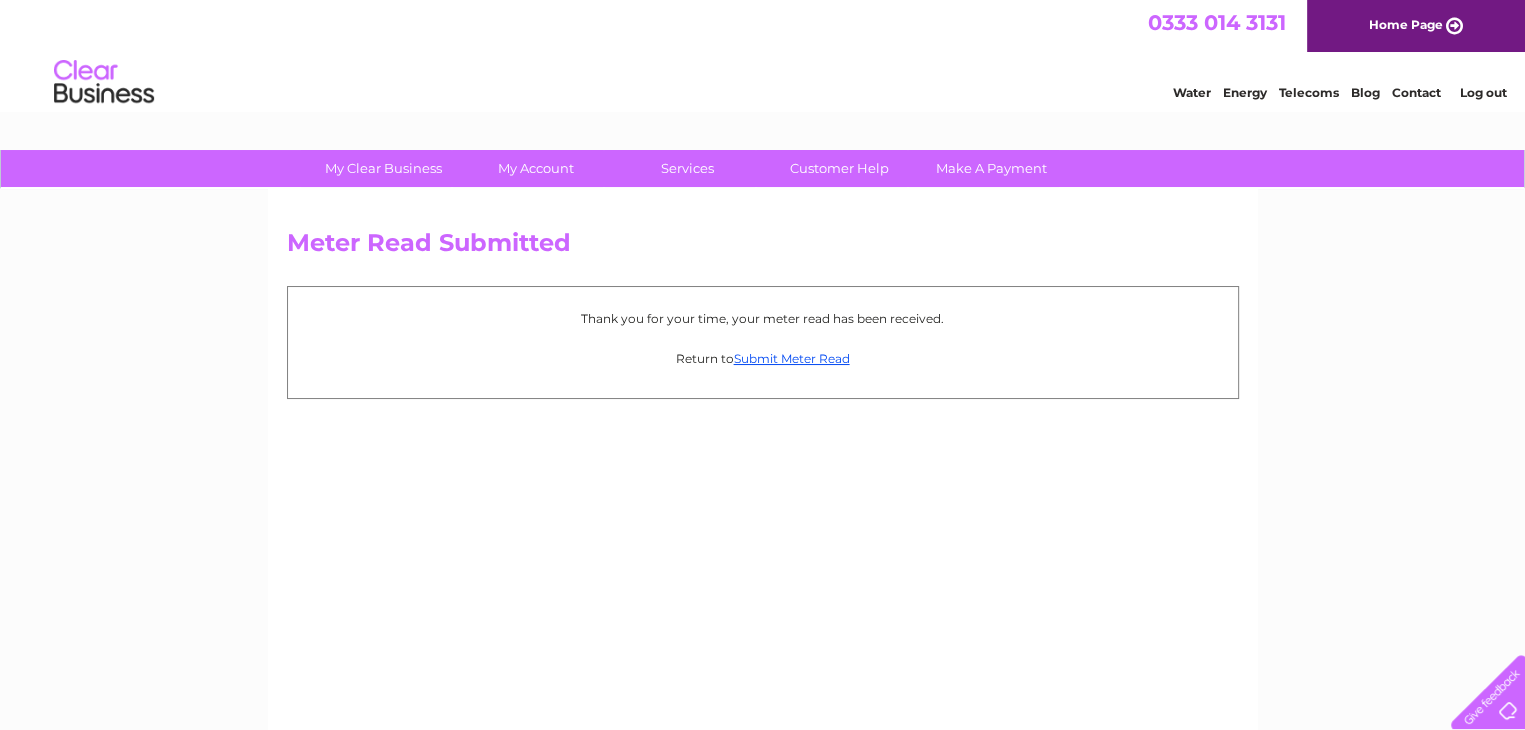 scroll, scrollTop: 0, scrollLeft: 0, axis: both 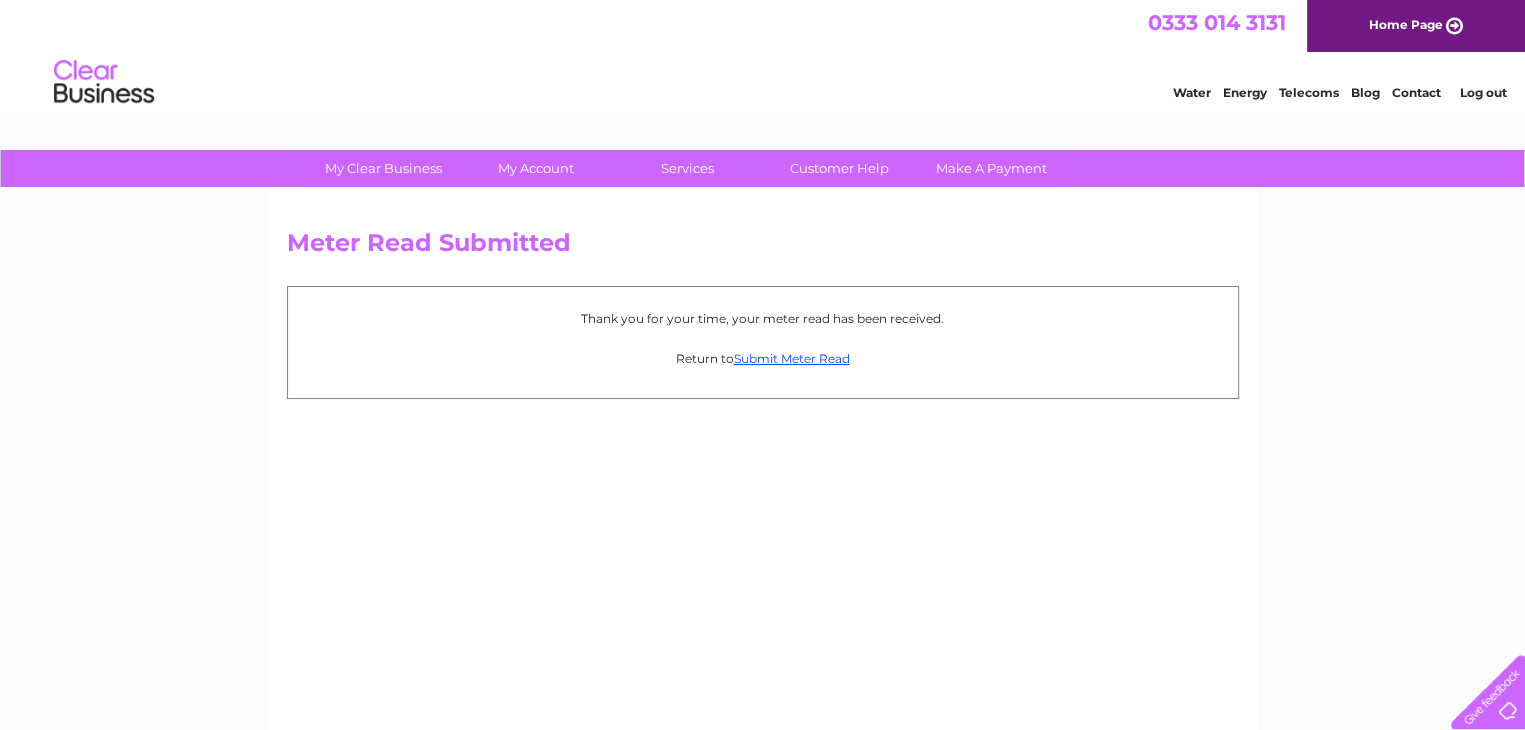 click on "Log out" at bounding box center [1483, 92] 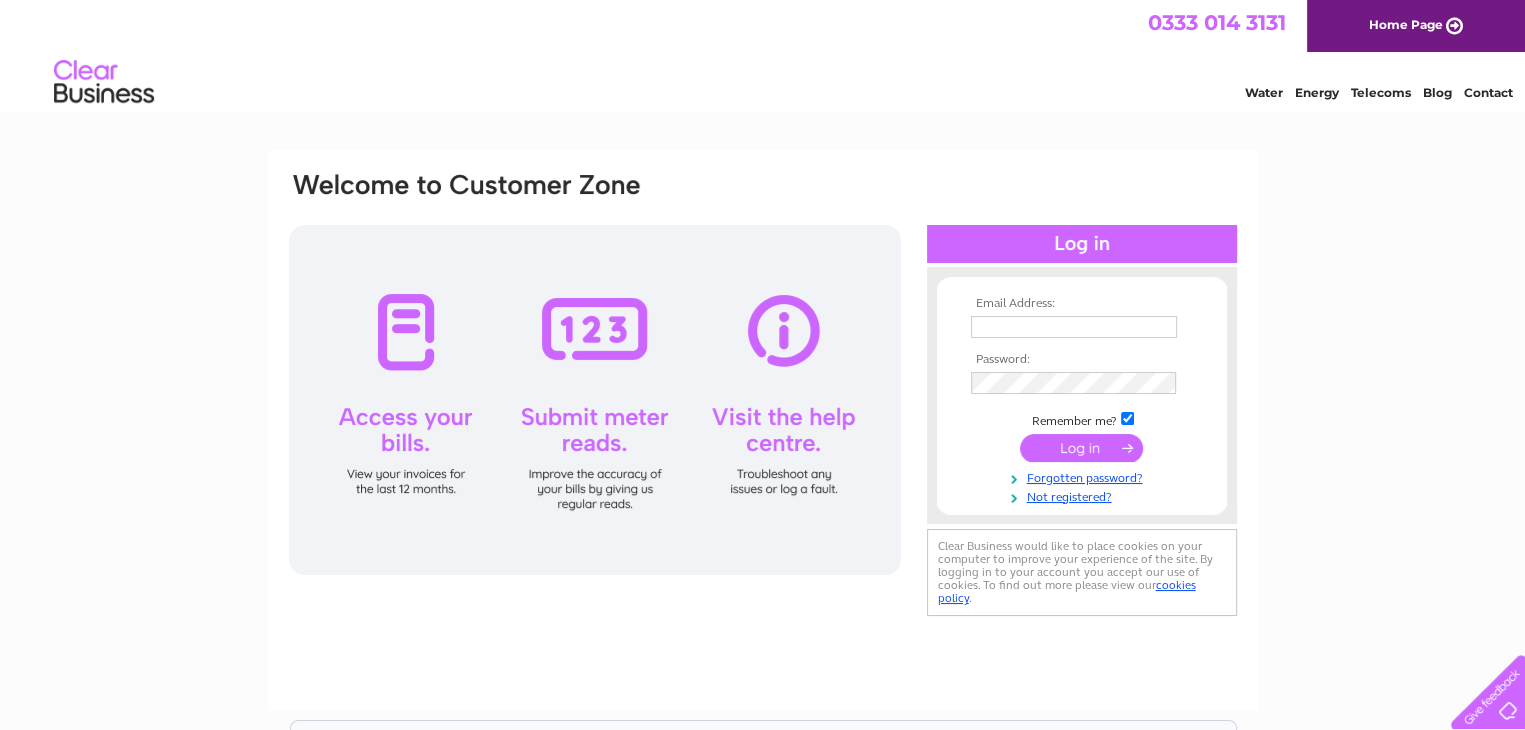 scroll, scrollTop: 0, scrollLeft: 0, axis: both 